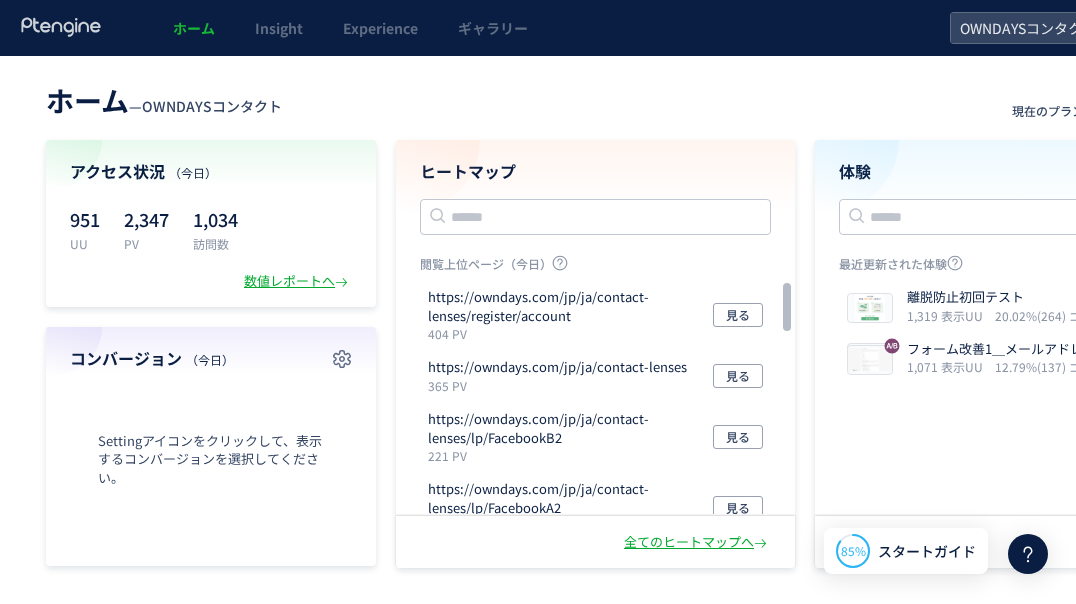 scroll, scrollTop: 0, scrollLeft: 0, axis: both 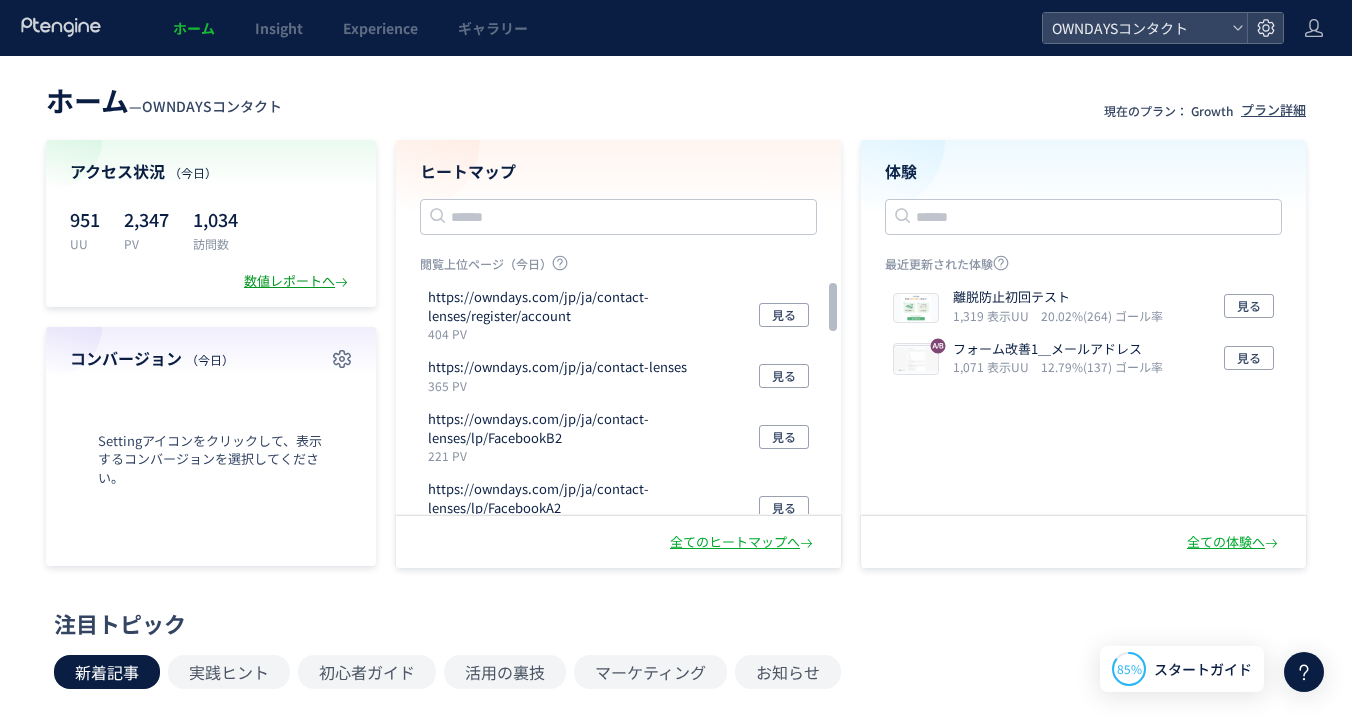 click on "数値レポートへ" at bounding box center (298, 281) 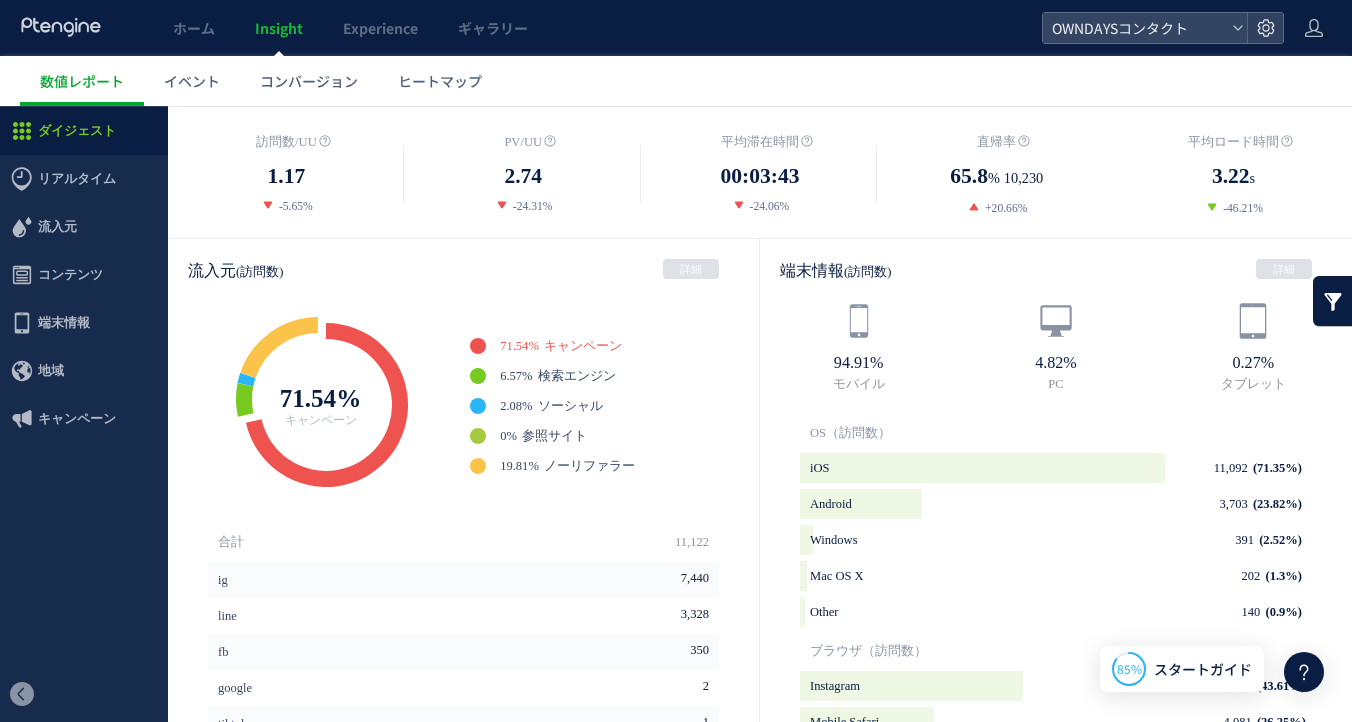 scroll, scrollTop: 428, scrollLeft: 0, axis: vertical 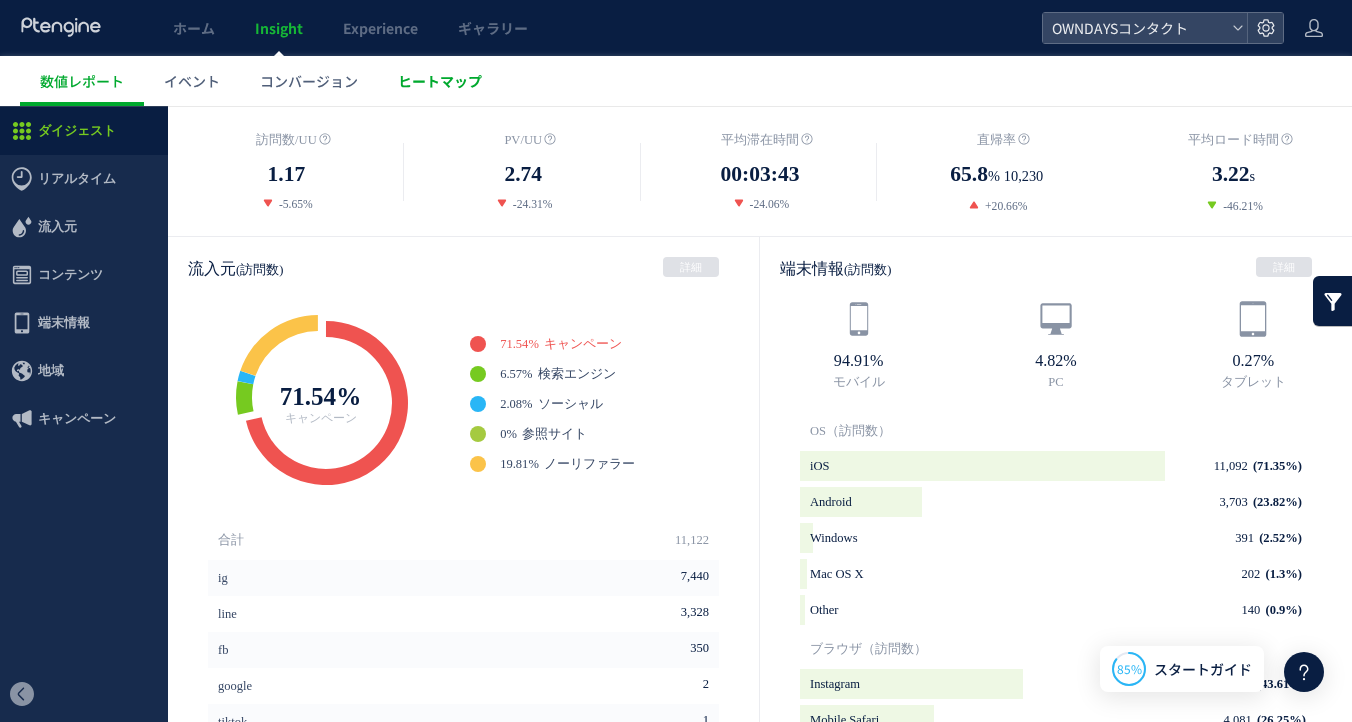 click on "ヒートマップ" at bounding box center [440, 81] 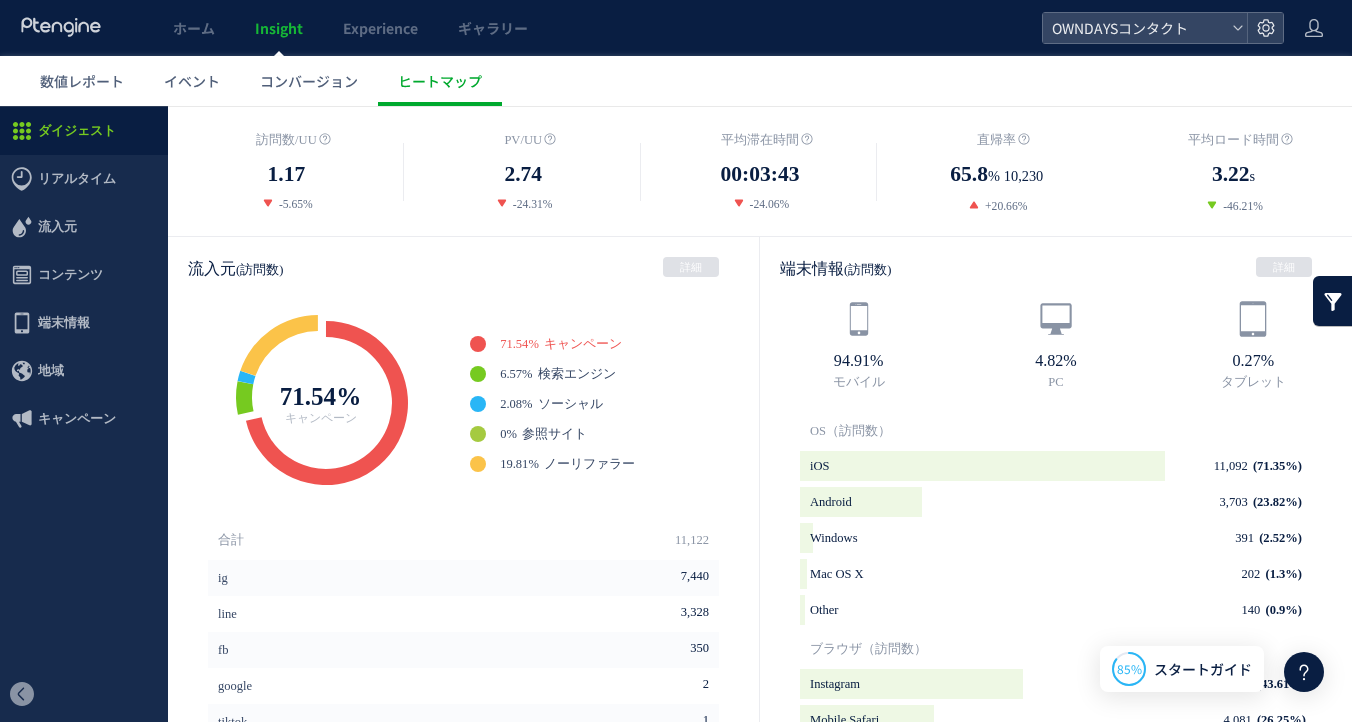 scroll, scrollTop: 0, scrollLeft: 0, axis: both 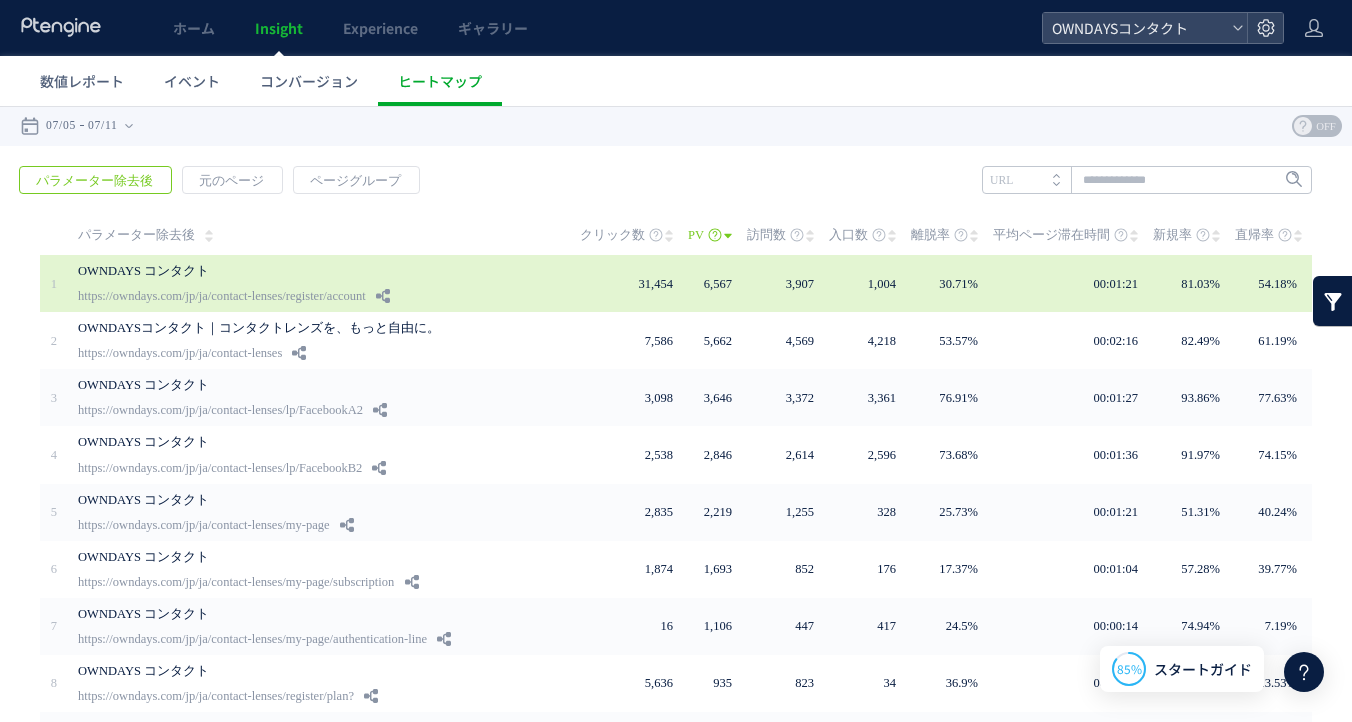 click on "OWNDAYS コンタクト" at bounding box center (288, 271) 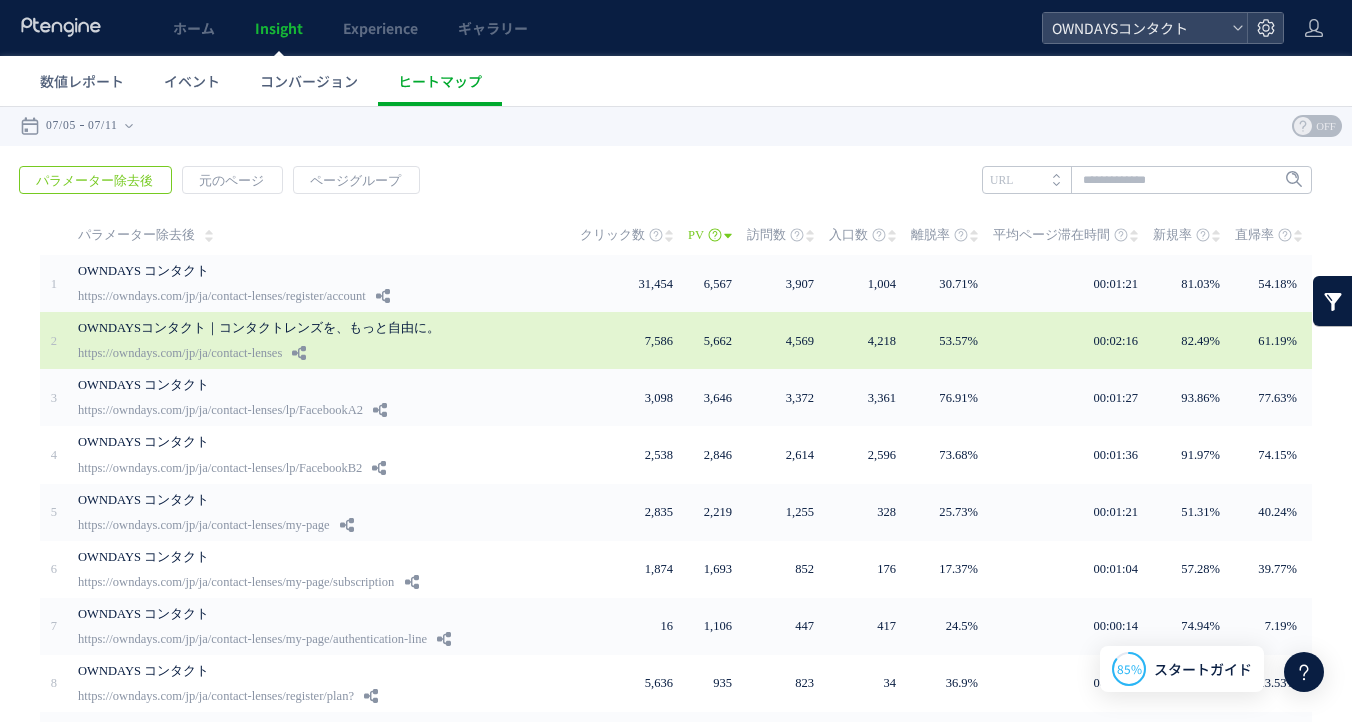 click on "OWNDAYSコンタクト｜コンタクトレンズを、もっと自由に。" at bounding box center (288, 328) 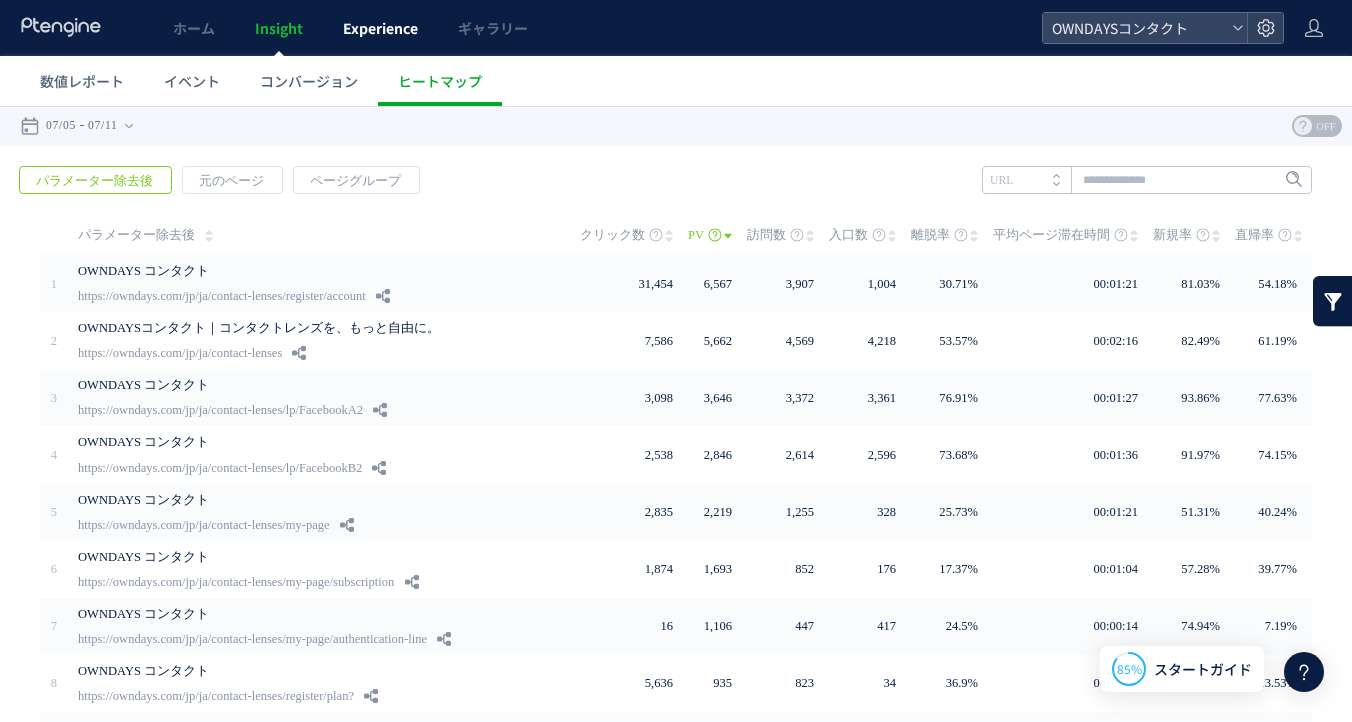 click on "Experience" at bounding box center (380, 28) 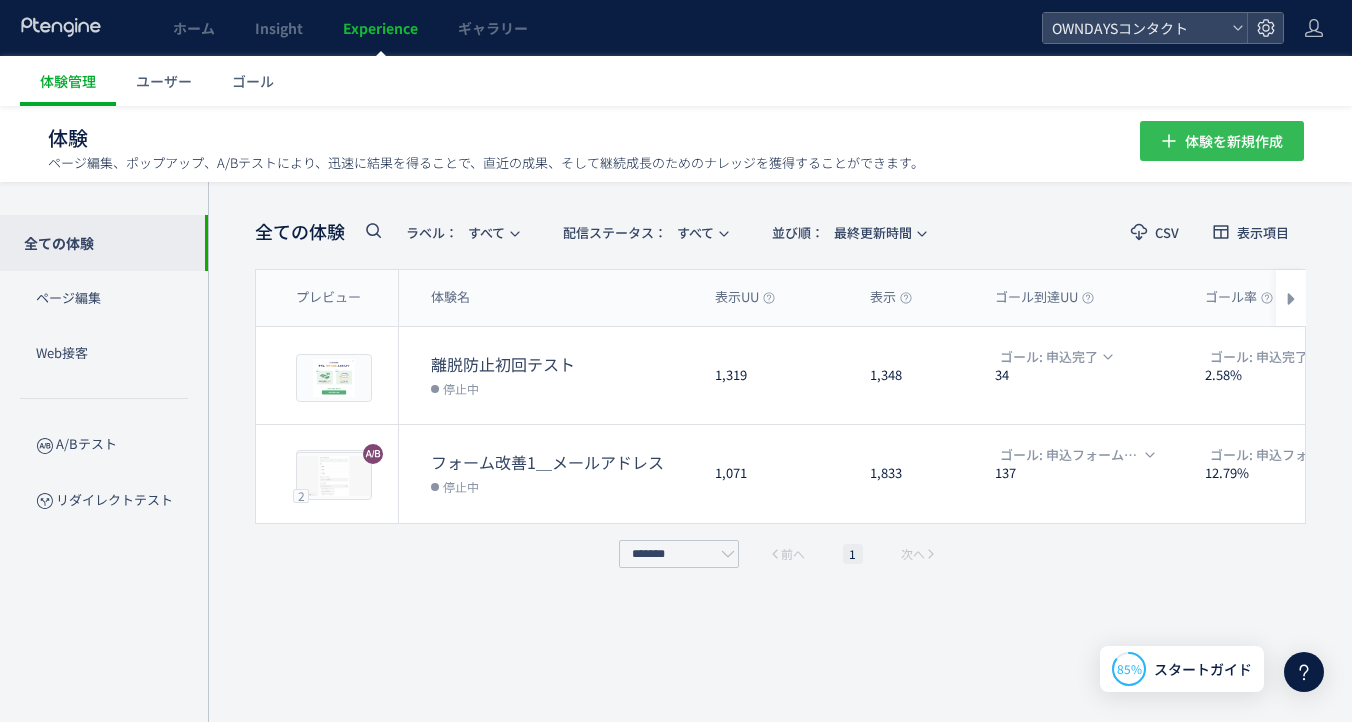 click on "体験を新規作成" at bounding box center [1234, 141] 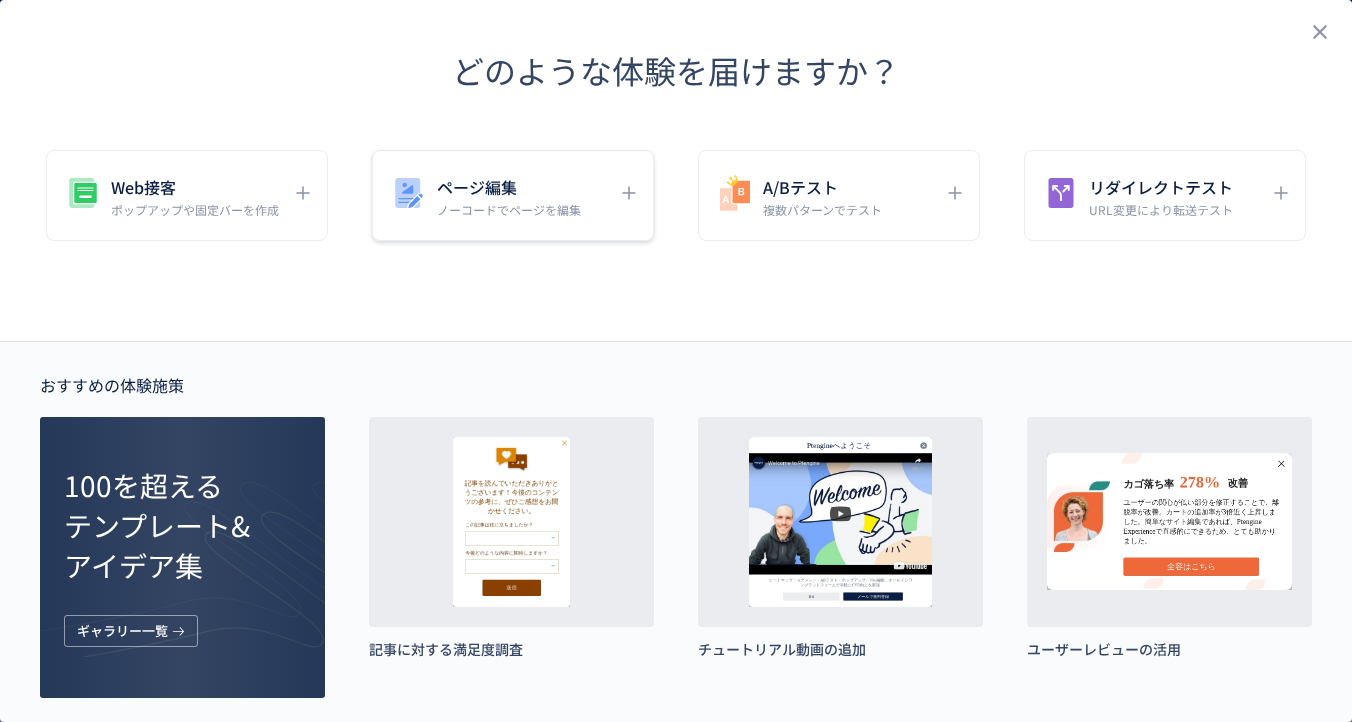 click on "ページ編集" at bounding box center [509, 187] 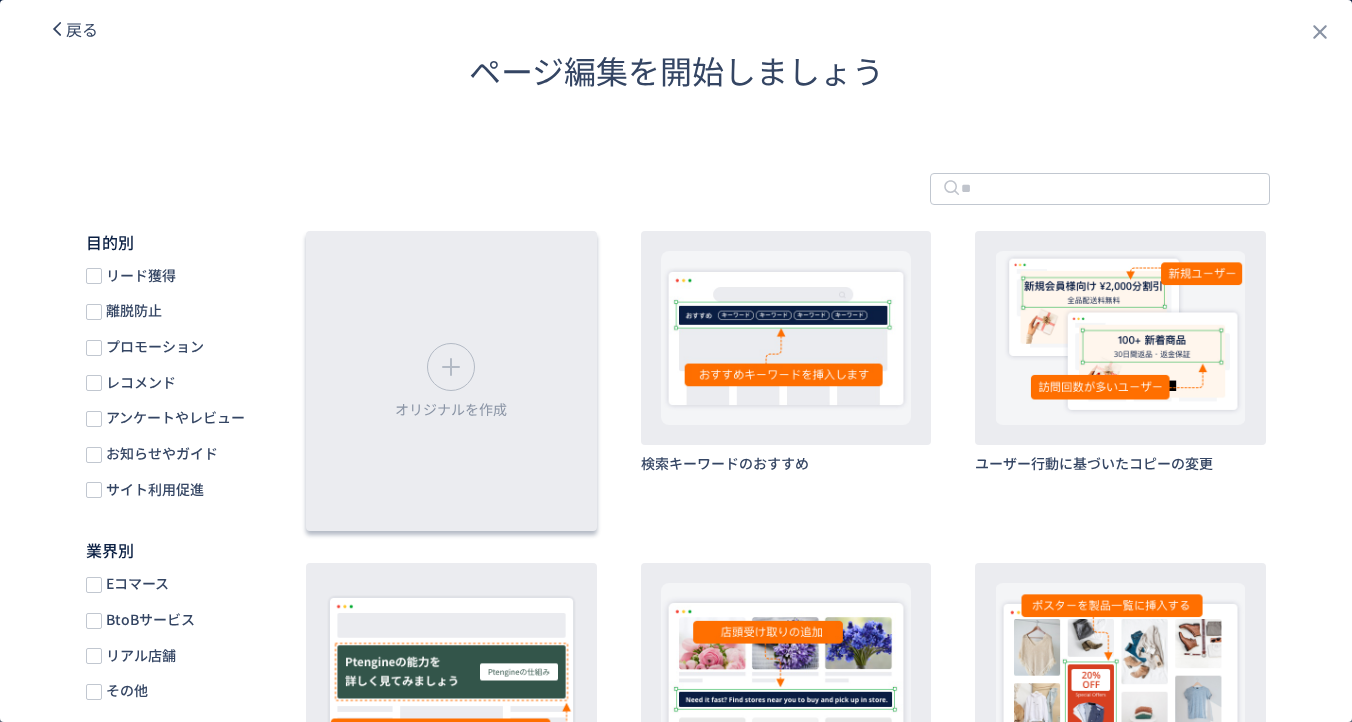 click on "オリジナルを作成" at bounding box center [451, 409] 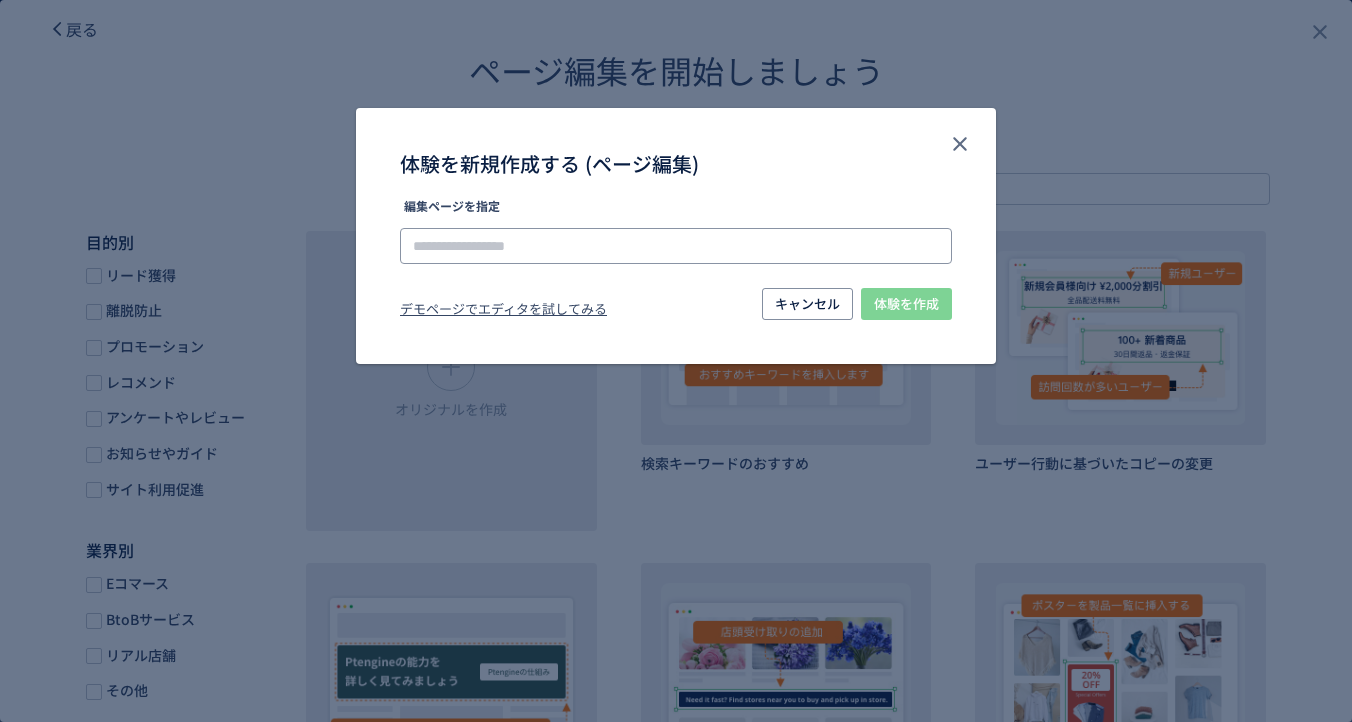 click 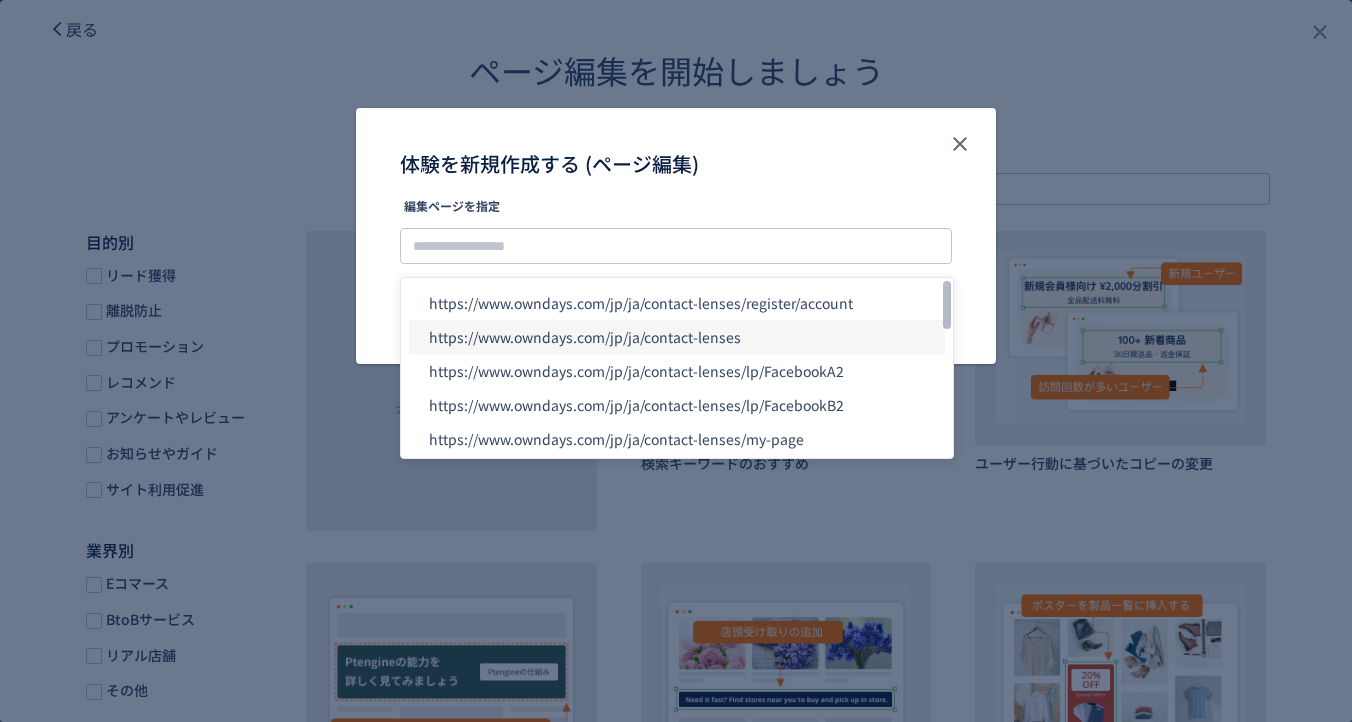 click on "https://www.owndays.com/jp/ja/contact-lenses" 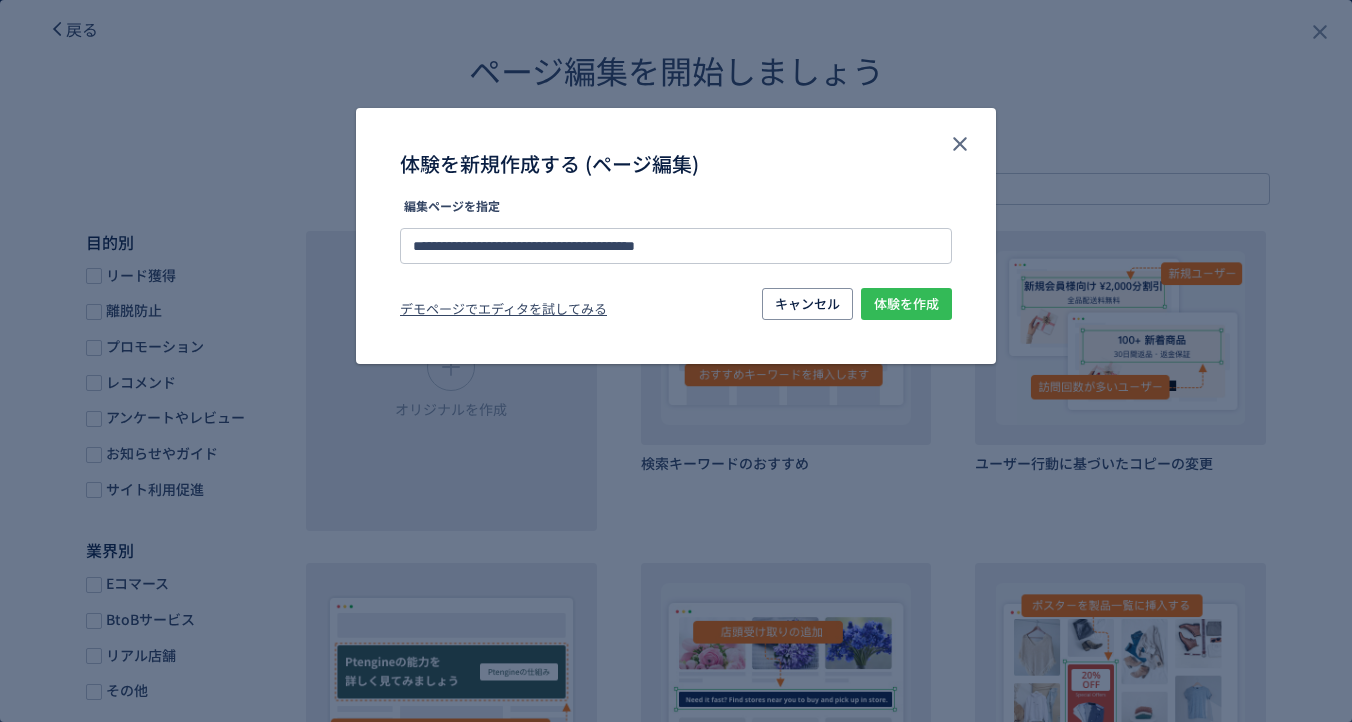 click on "体験を作成" at bounding box center [906, 304] 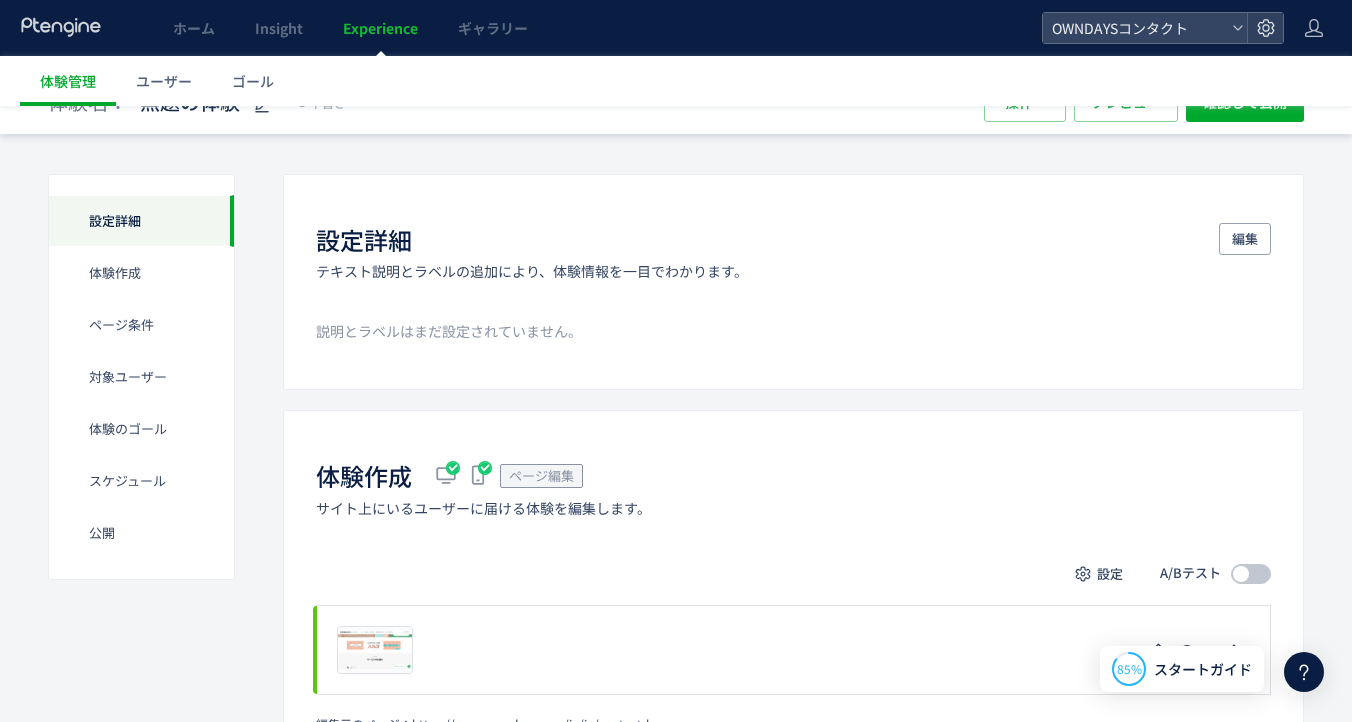 scroll, scrollTop: 0, scrollLeft: 0, axis: both 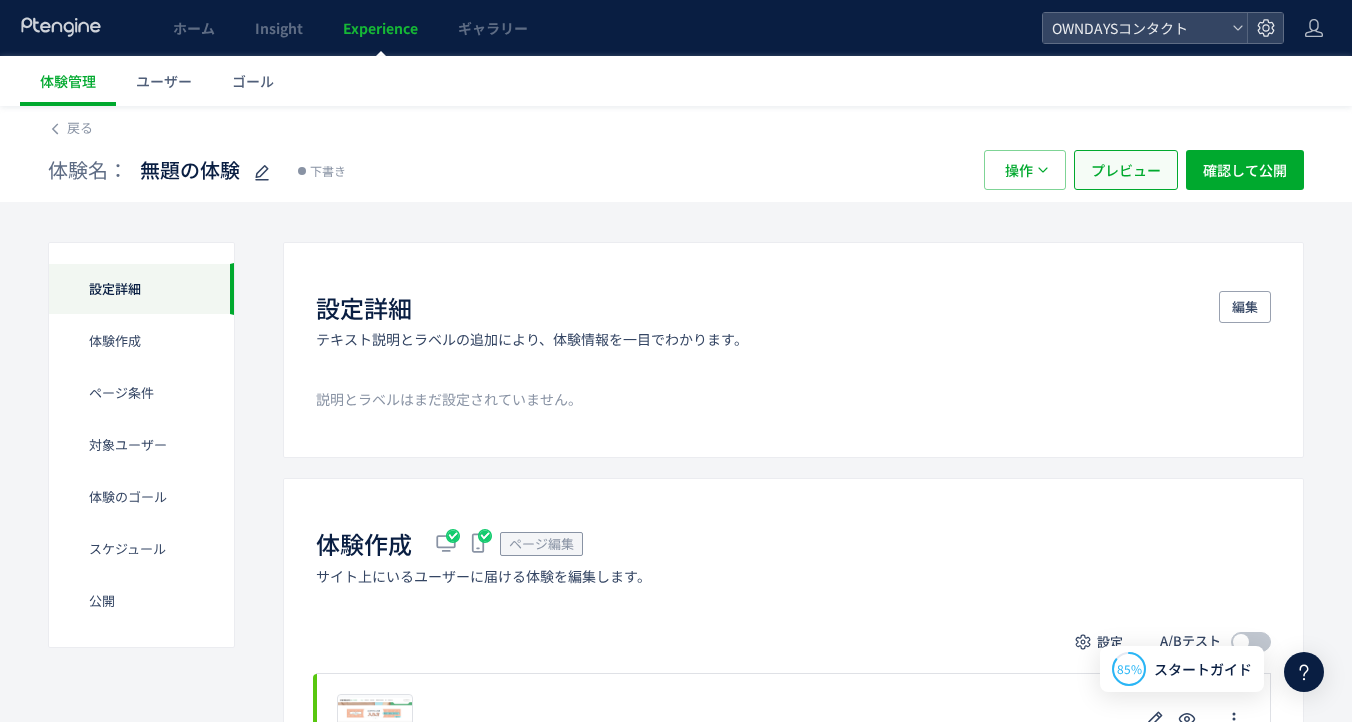 click on "プレビュー" at bounding box center [1126, 170] 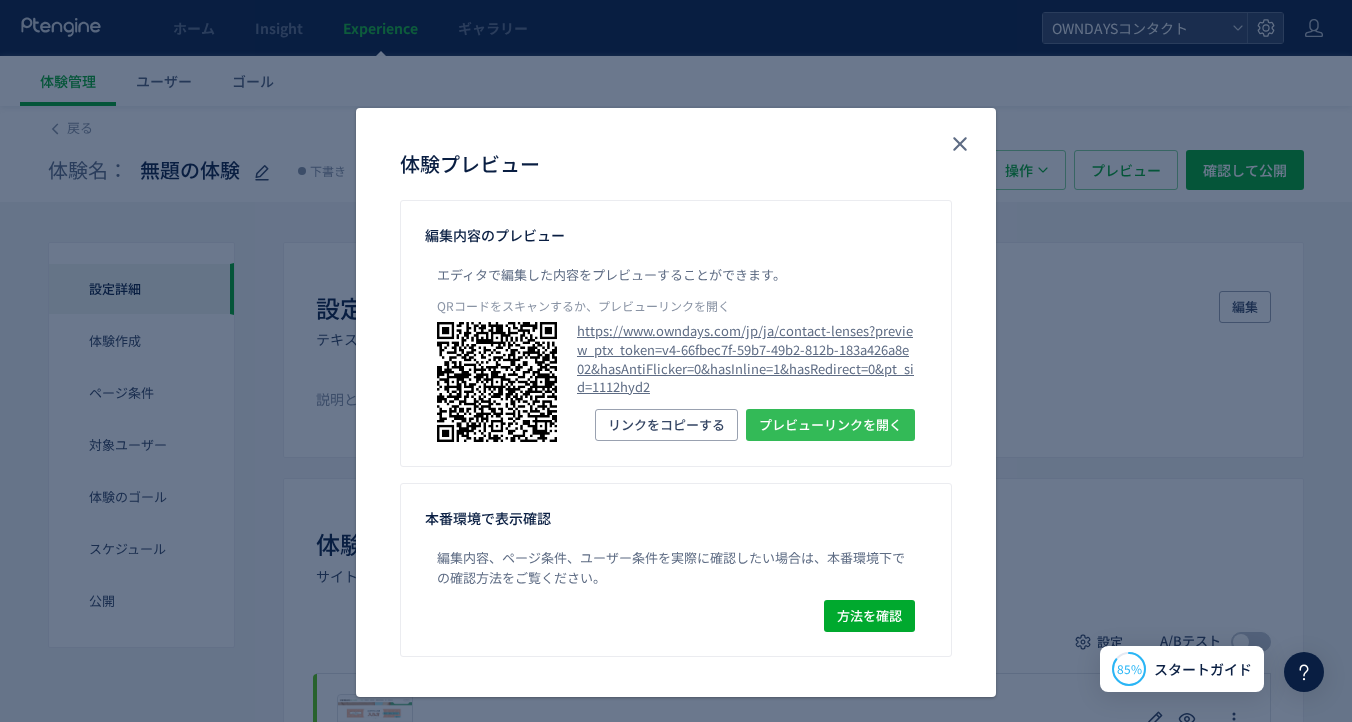 click on "プレビューリンクを開く" at bounding box center (830, 425) 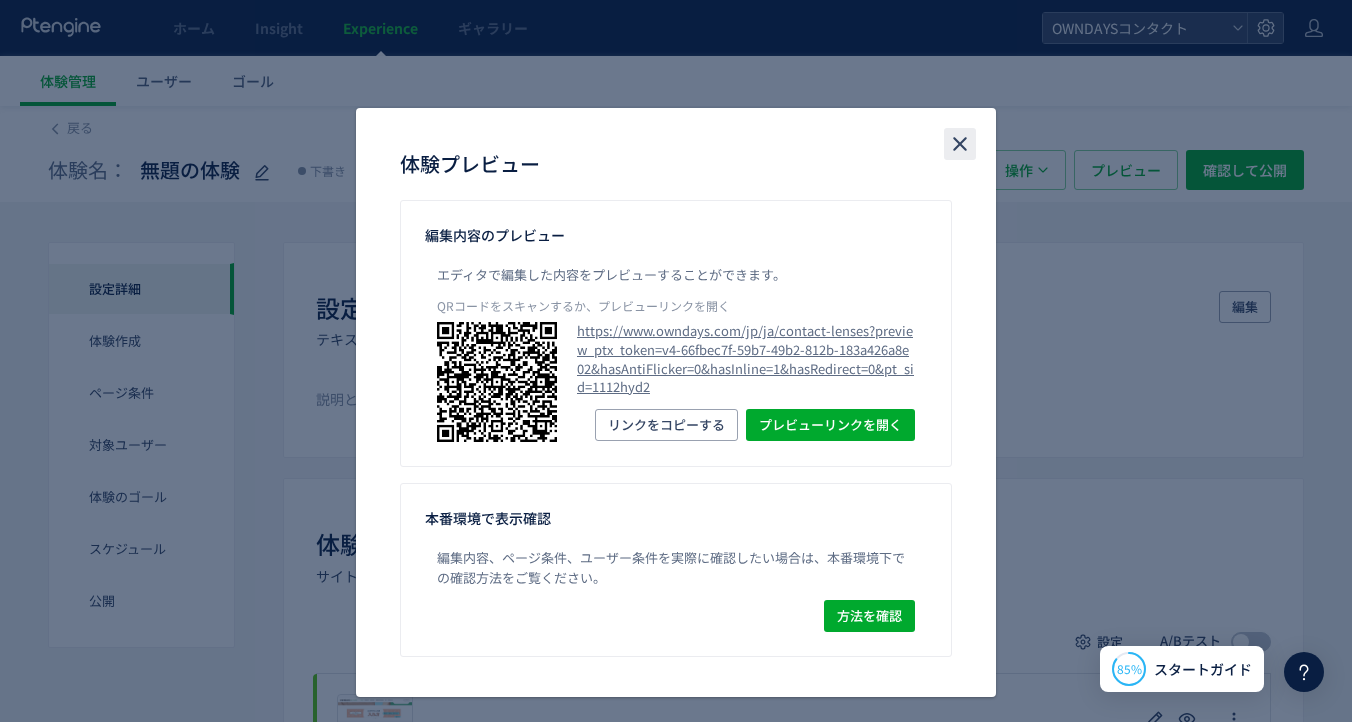 click 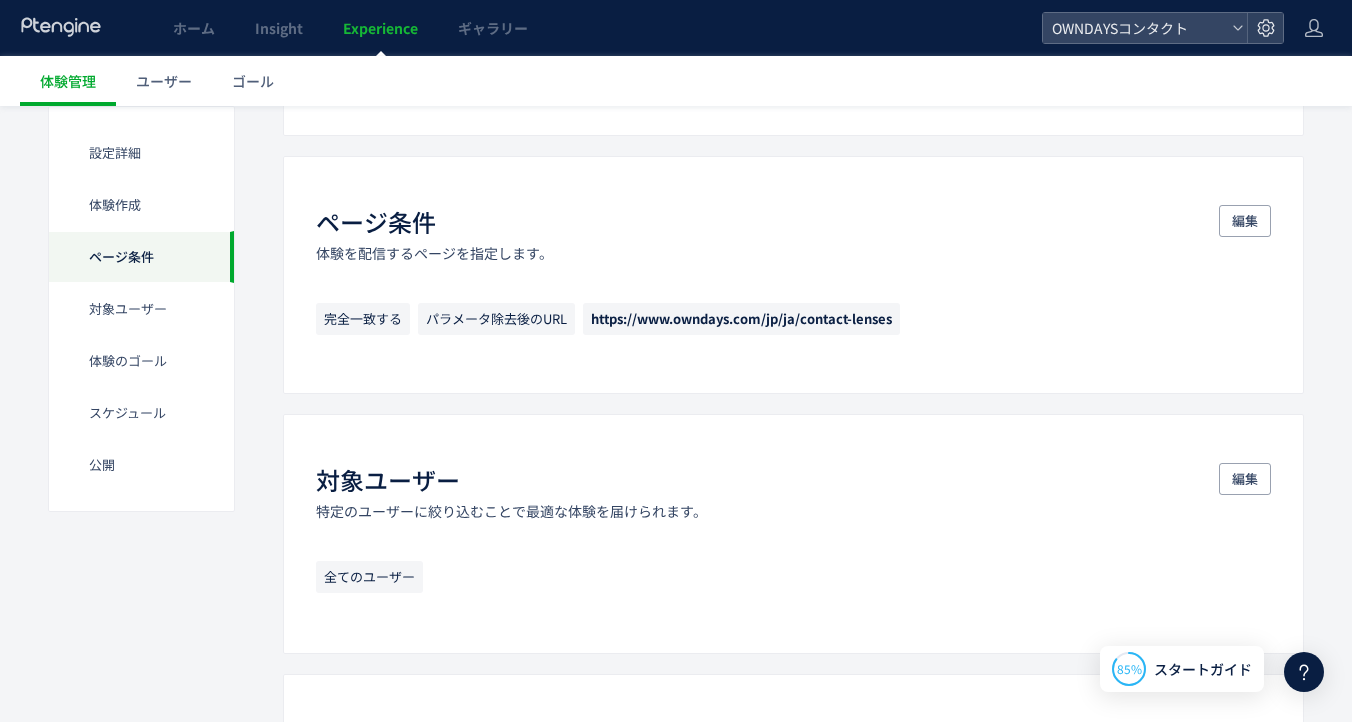 scroll, scrollTop: 650, scrollLeft: 0, axis: vertical 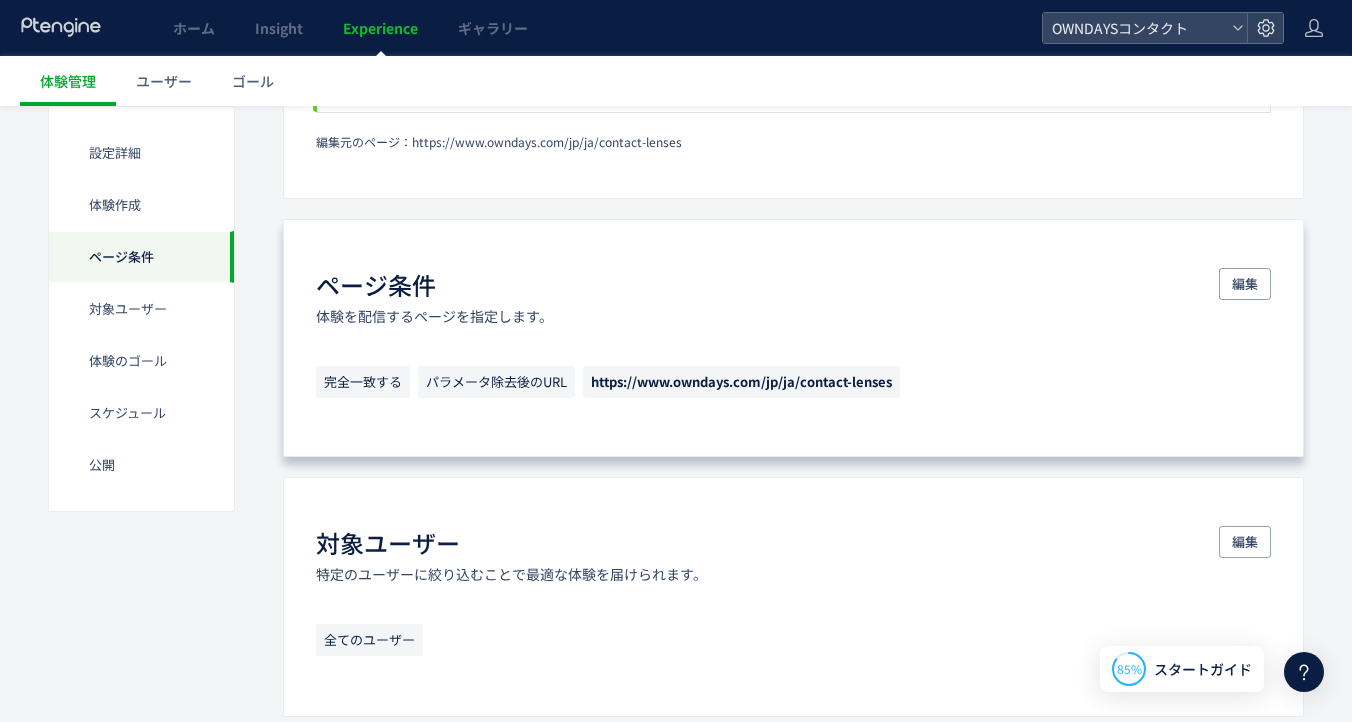 click on "https://www.owndays.com/jp/ja/contact-lenses" at bounding box center (741, 381) 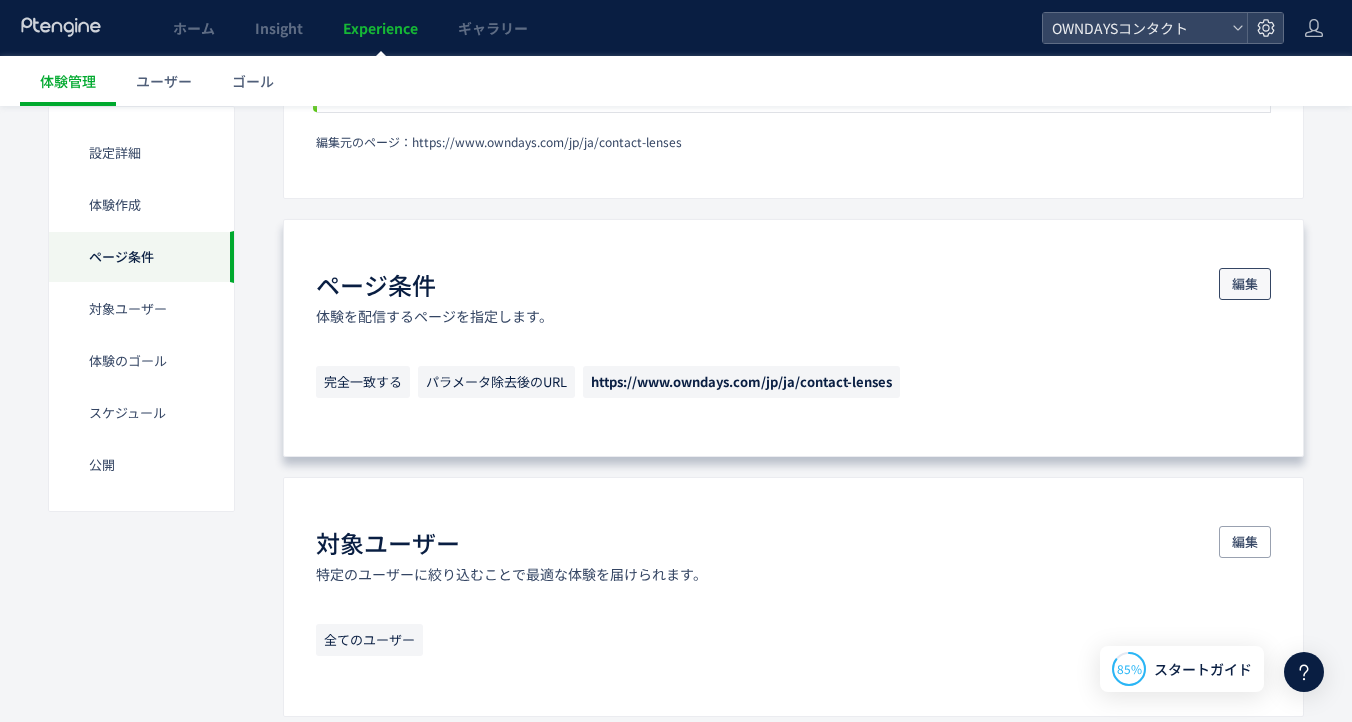 click on "編集" at bounding box center (1245, 284) 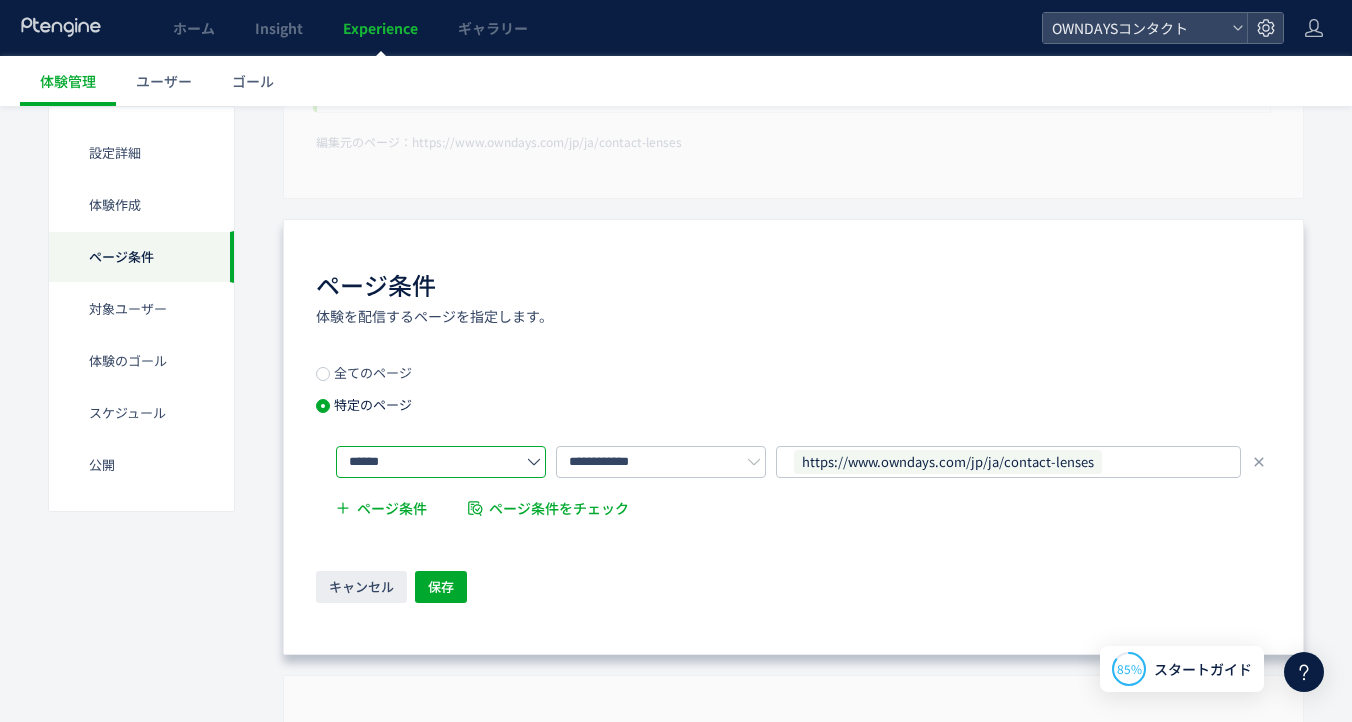 click on "******" 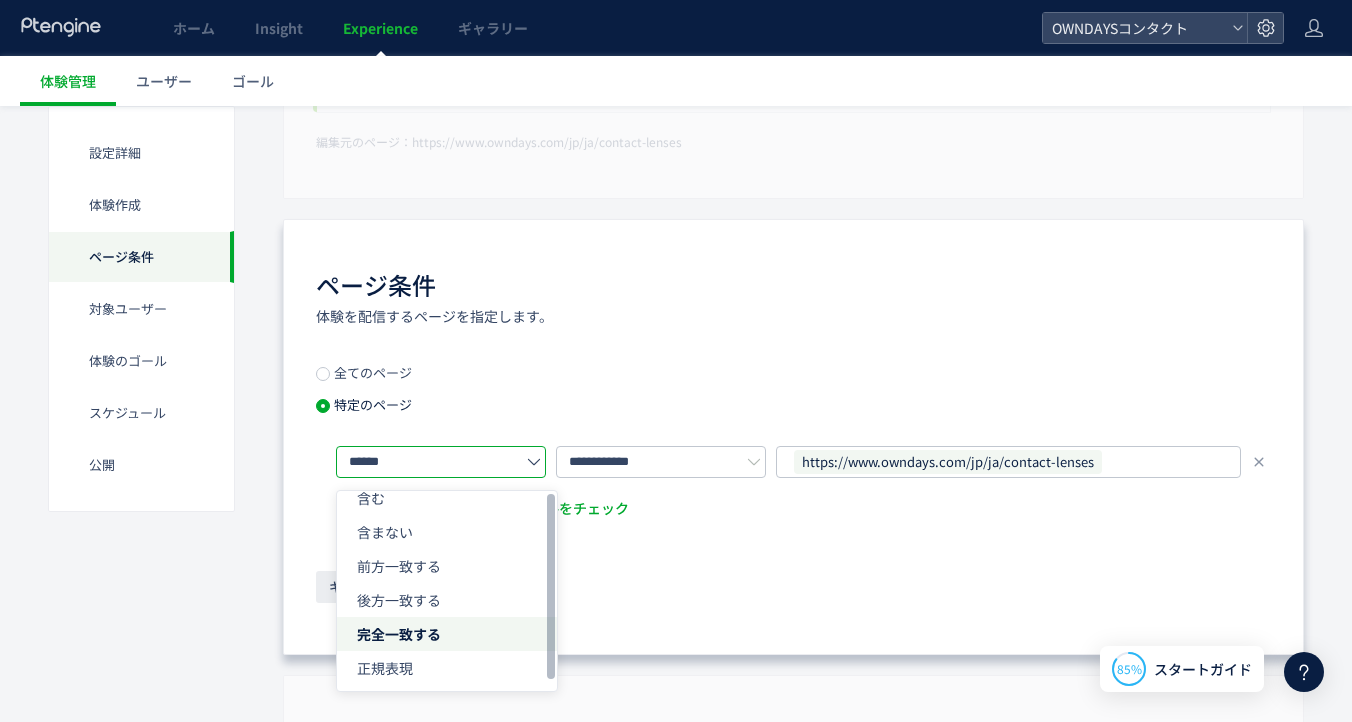 scroll, scrollTop: 0, scrollLeft: 0, axis: both 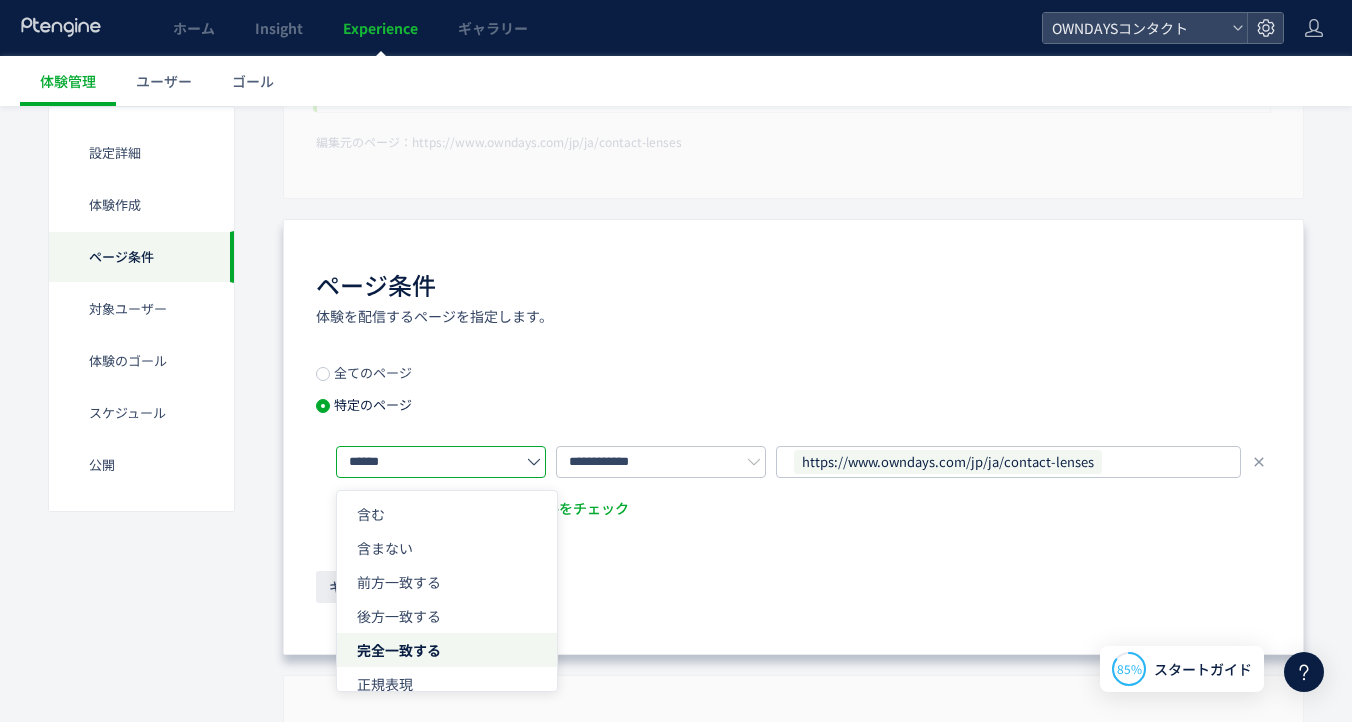 click on "キャンセル 保存" 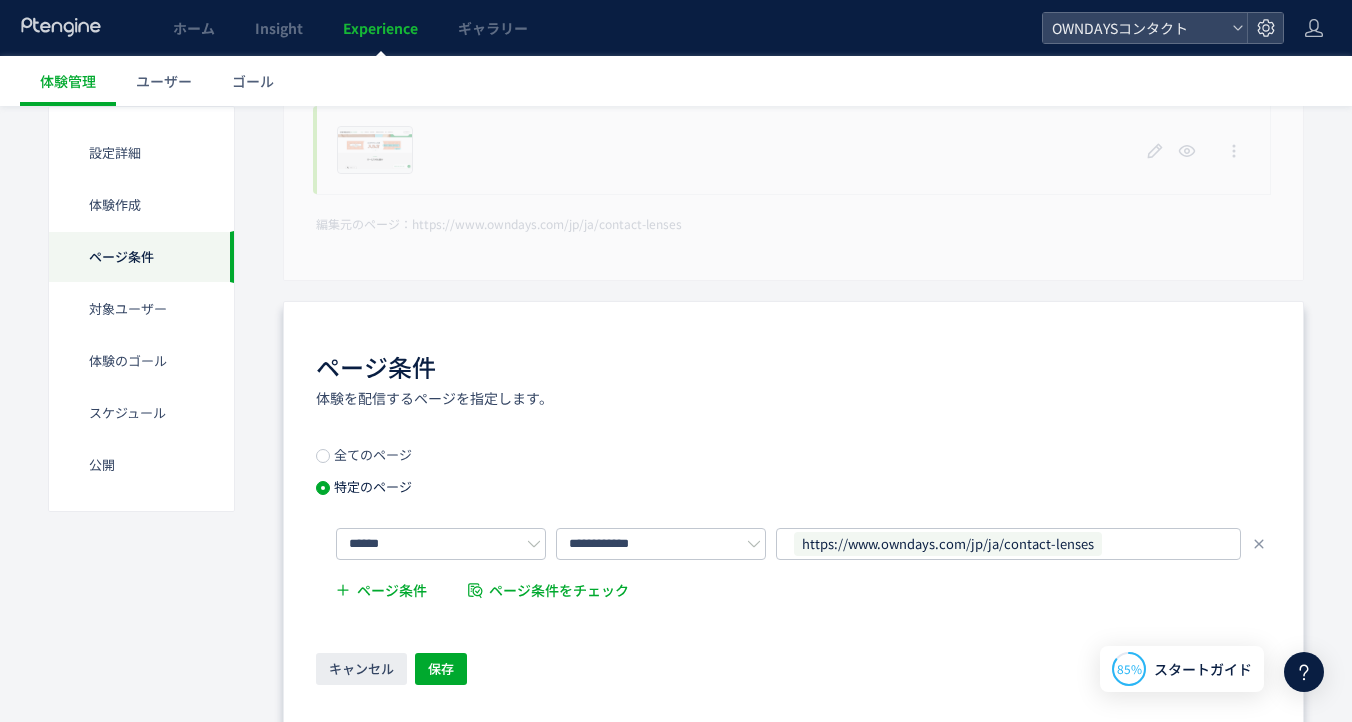 scroll, scrollTop: 624, scrollLeft: 0, axis: vertical 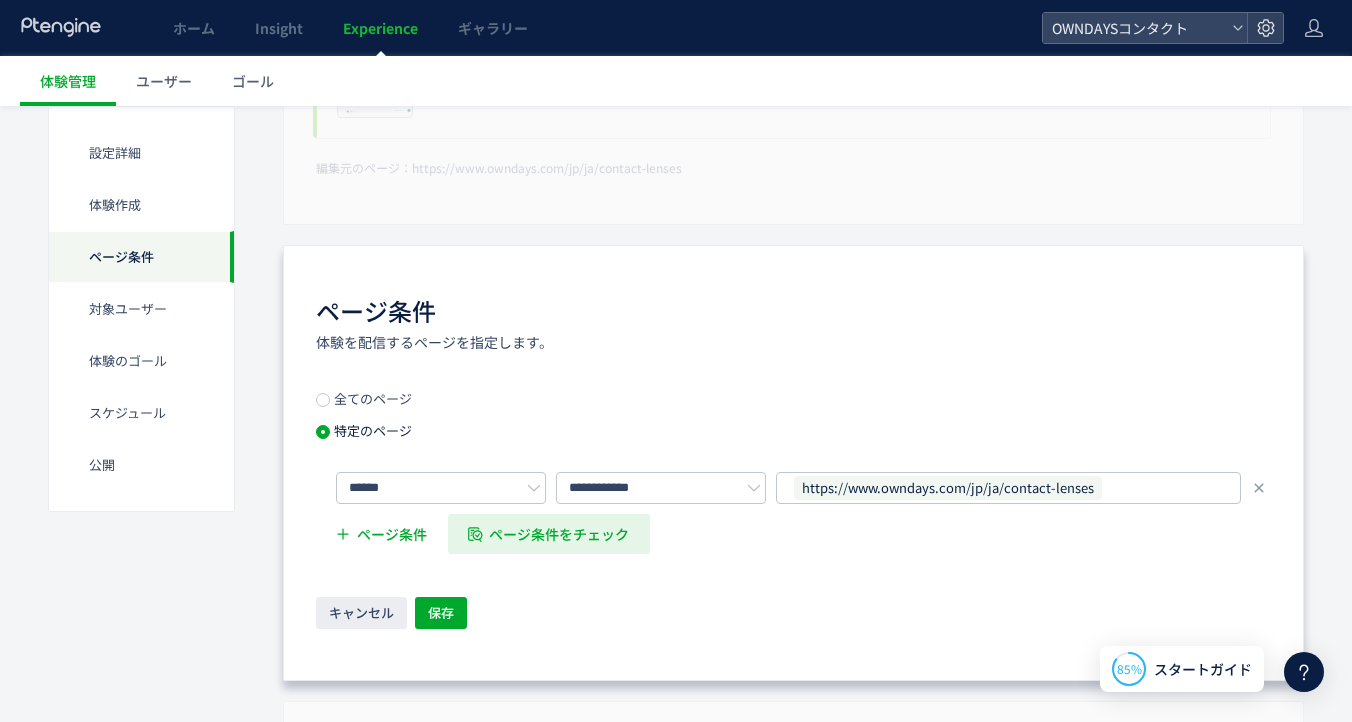 click on "ページ条件をチェック" at bounding box center (559, 534) 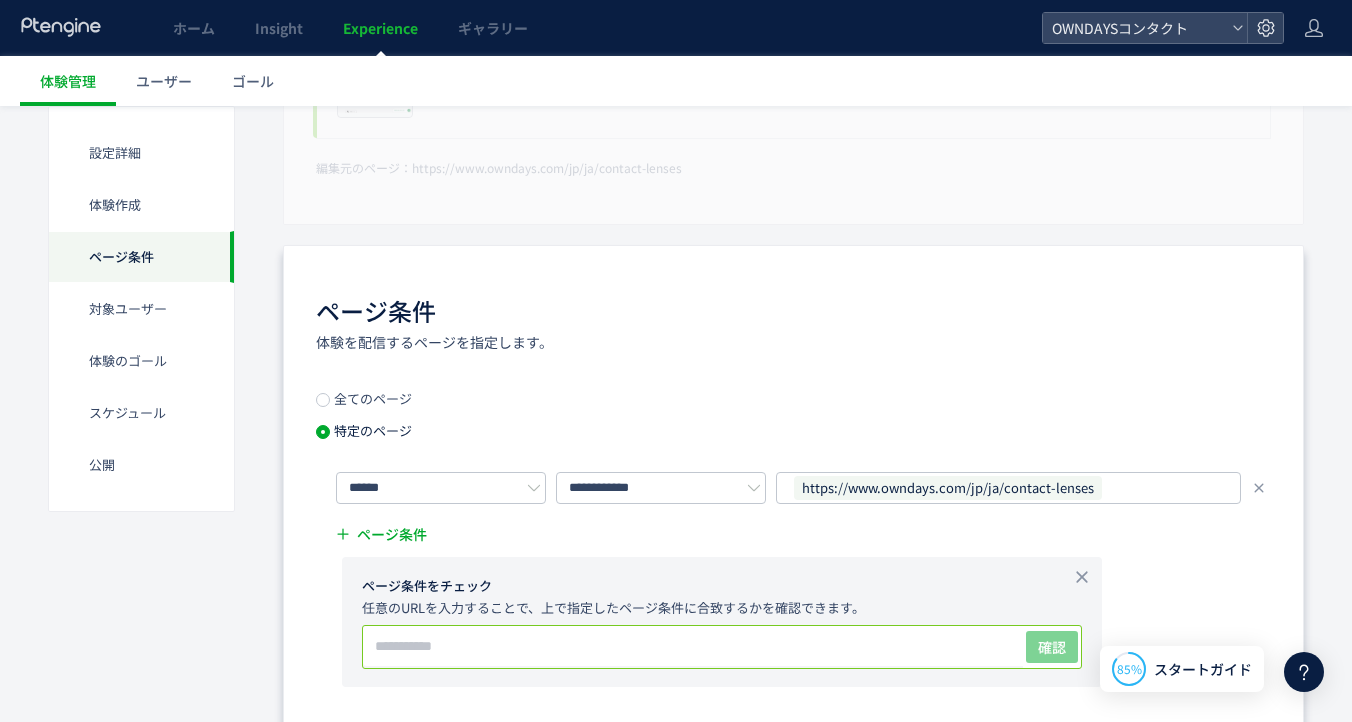 click 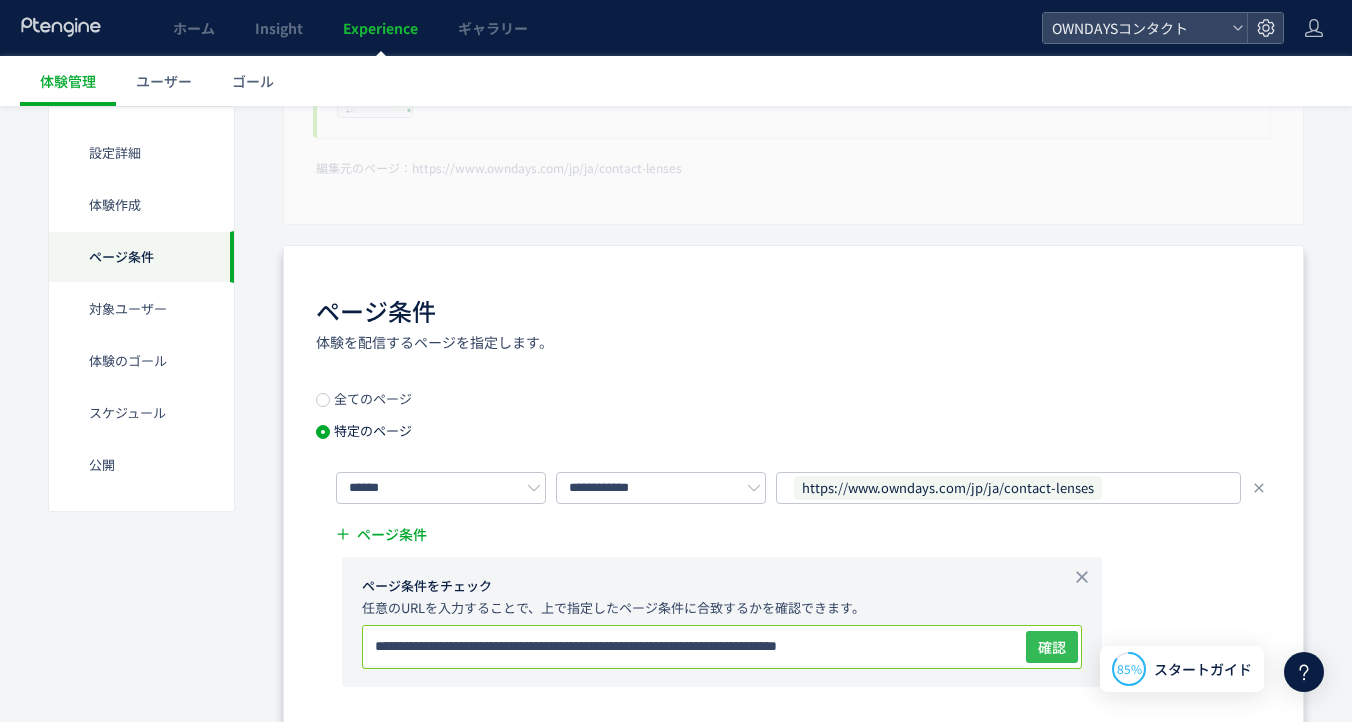 type on "**********" 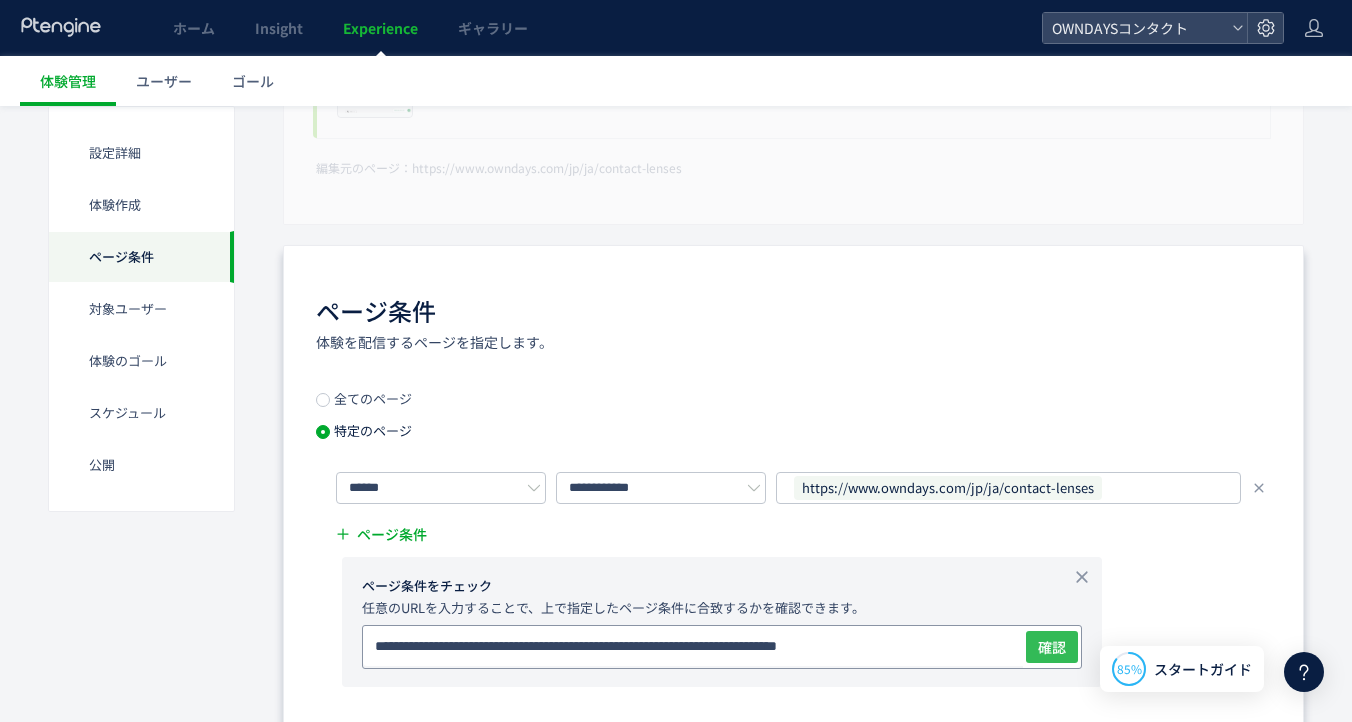 type 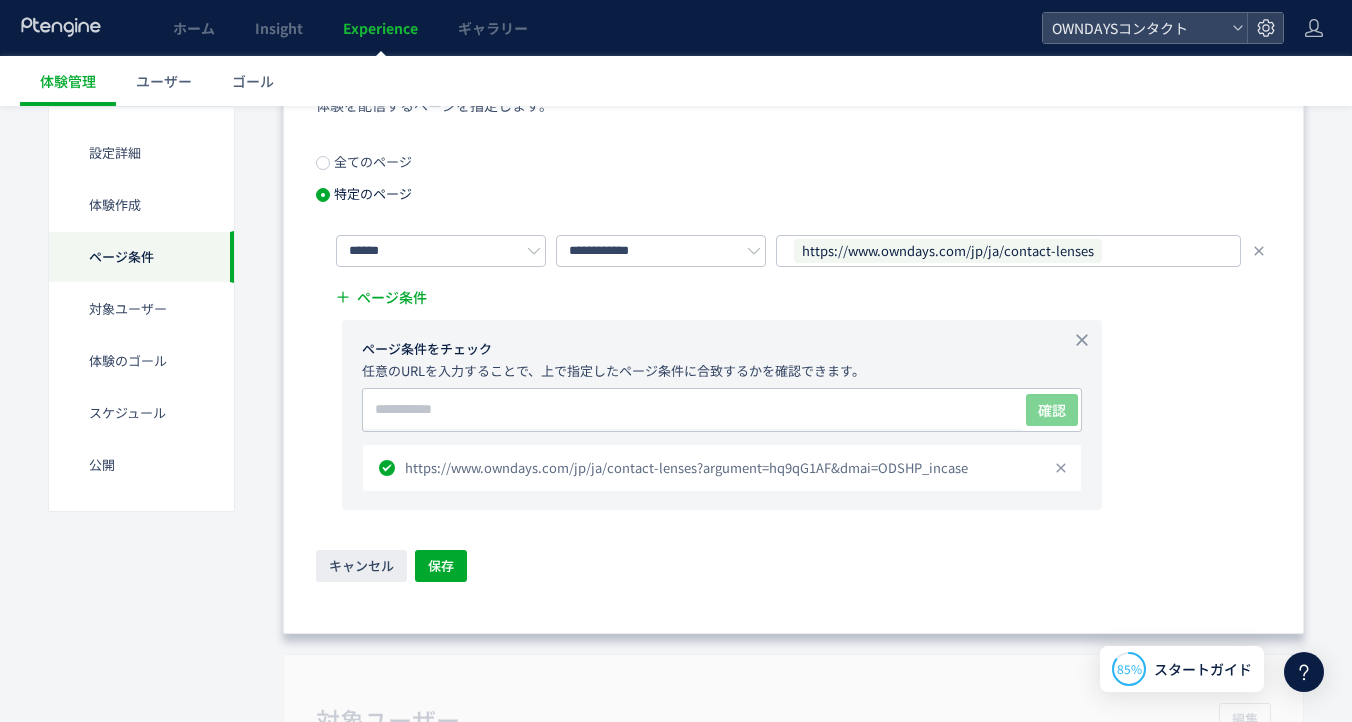 scroll, scrollTop: 864, scrollLeft: 0, axis: vertical 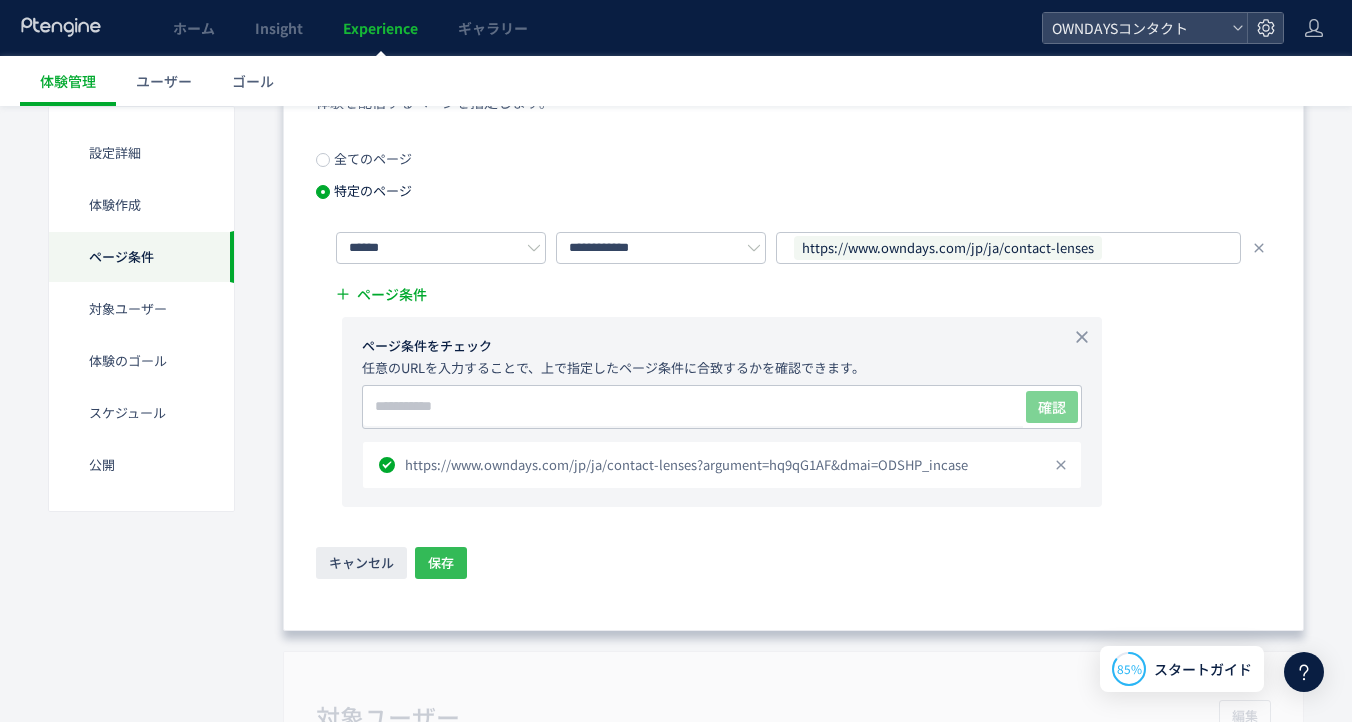 click on "保存" at bounding box center [441, 563] 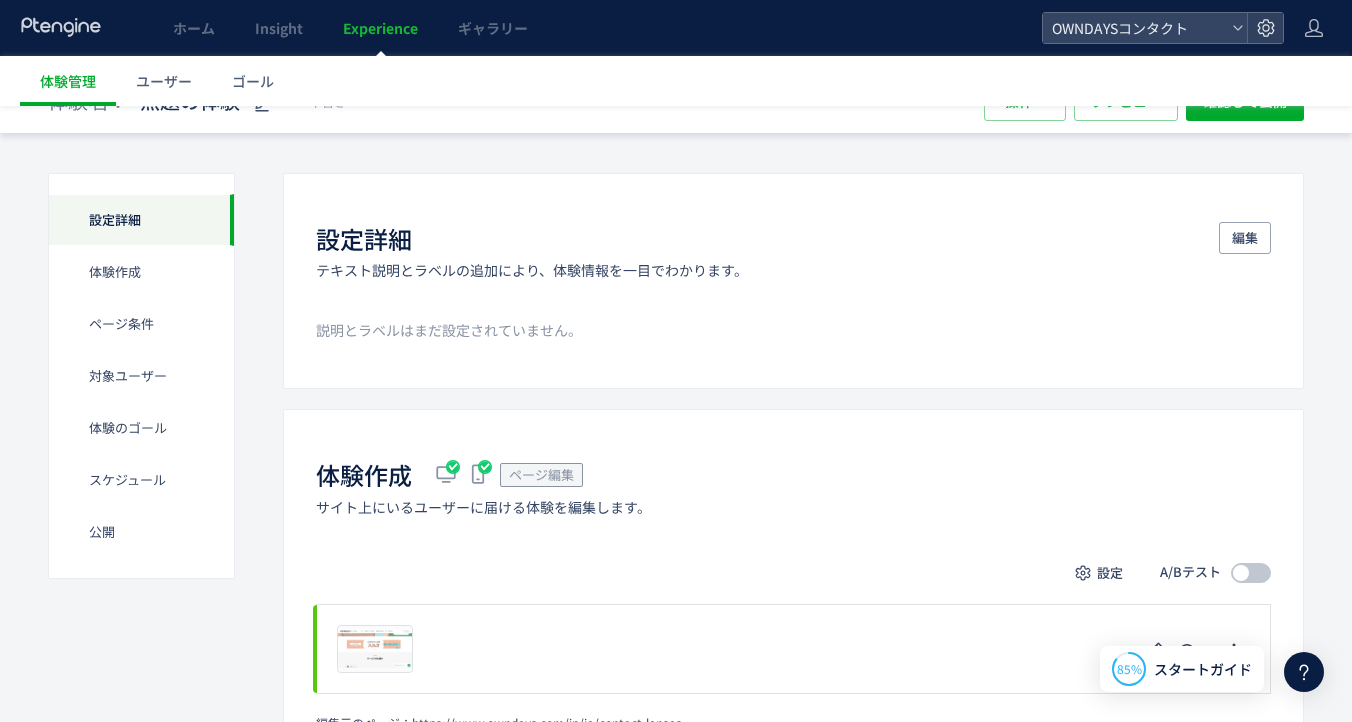 scroll, scrollTop: 73, scrollLeft: 0, axis: vertical 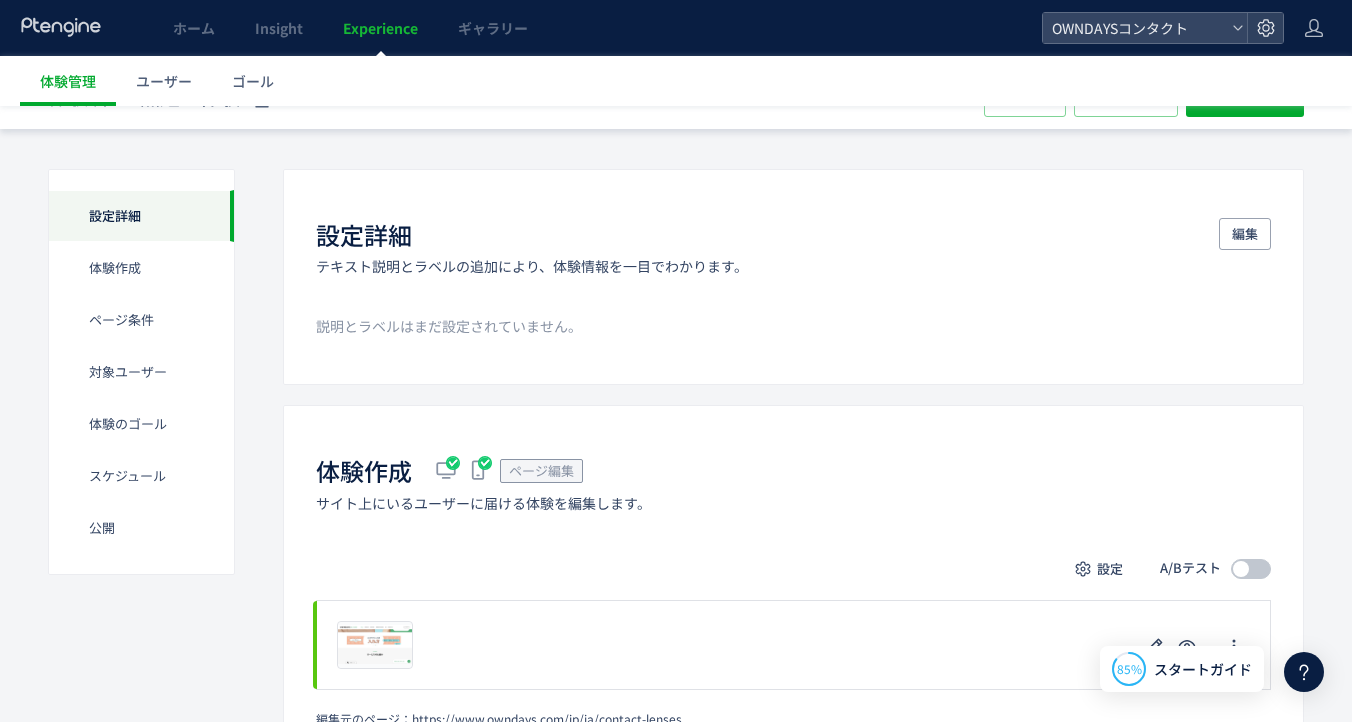 click at bounding box center [1251, 569] 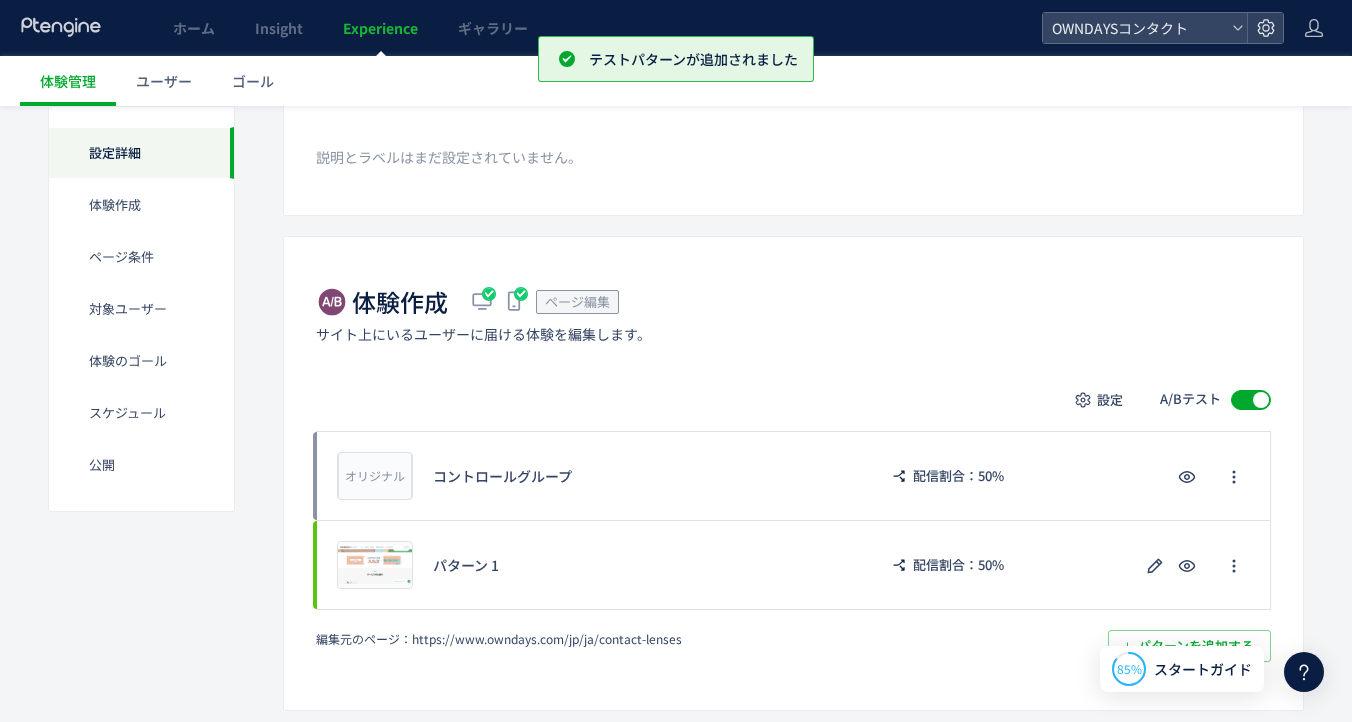 scroll, scrollTop: 257, scrollLeft: 0, axis: vertical 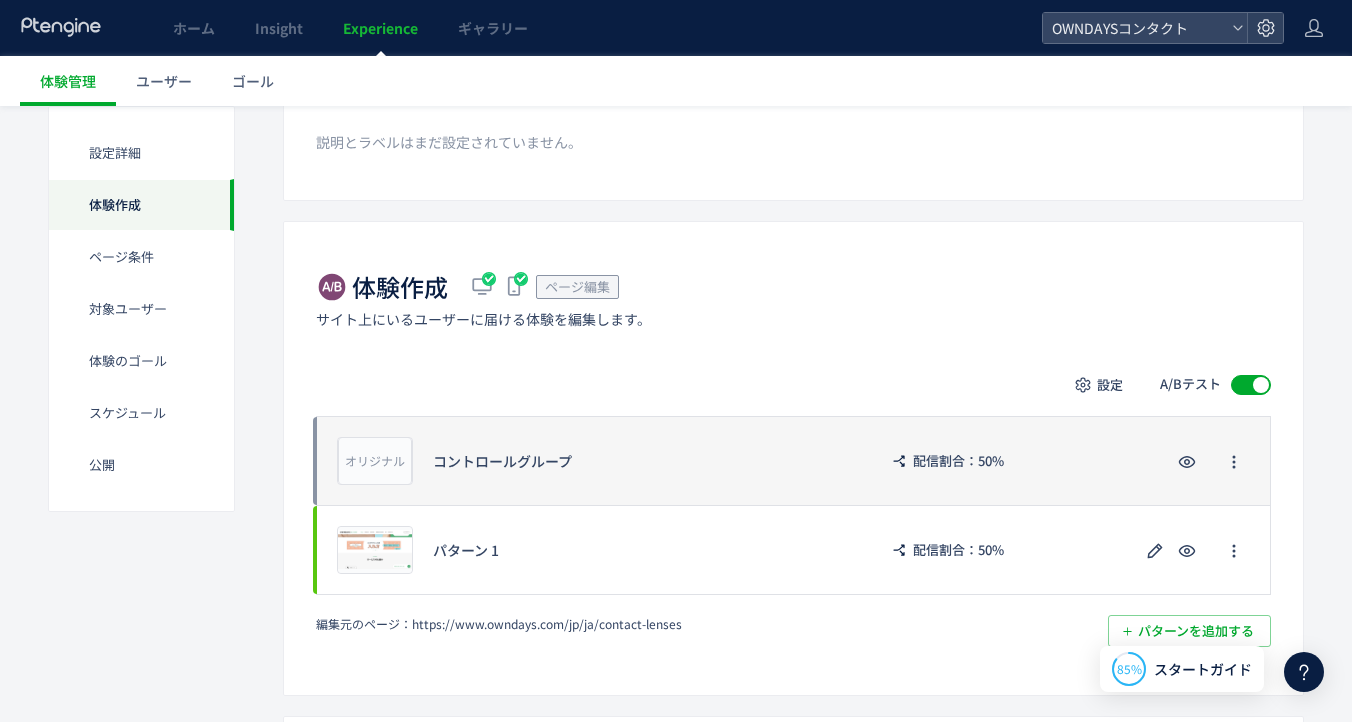 click on "オリジナル プレビュー コントロールグループ 配信割合：50%" 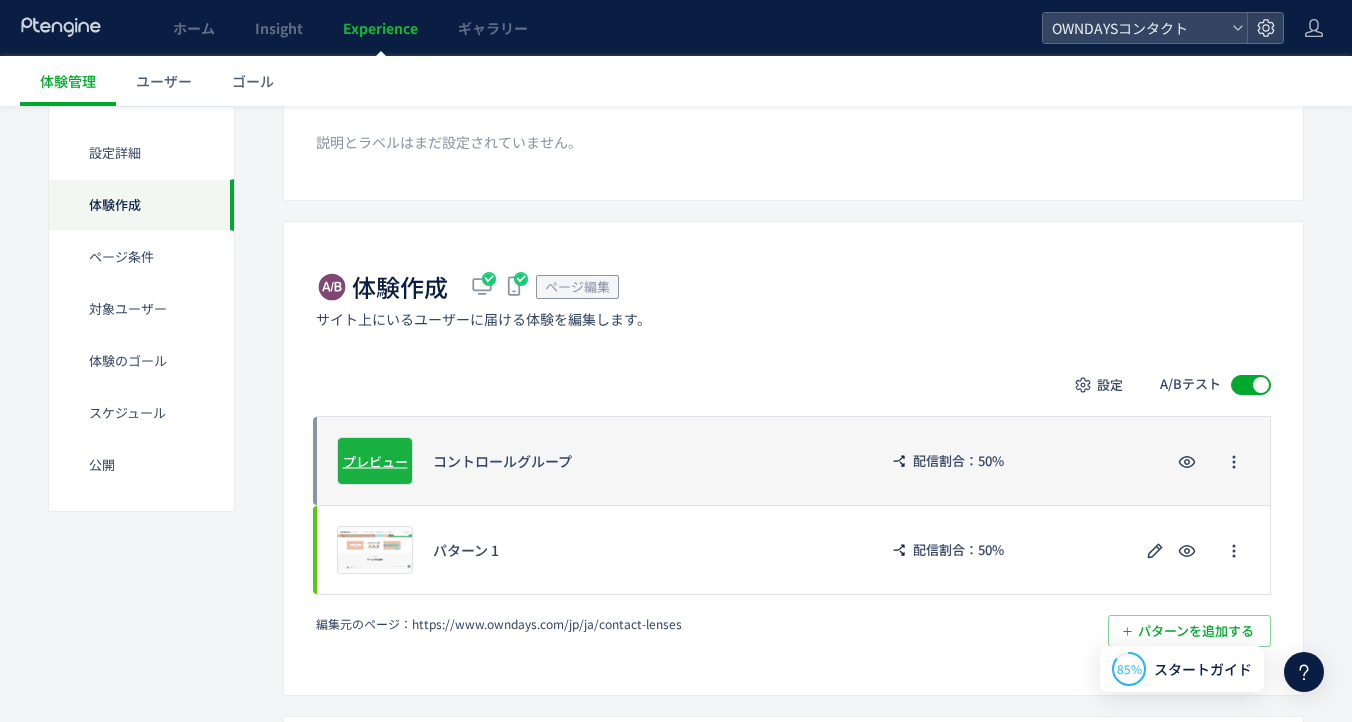 click on "プレビュー" at bounding box center [375, 460] 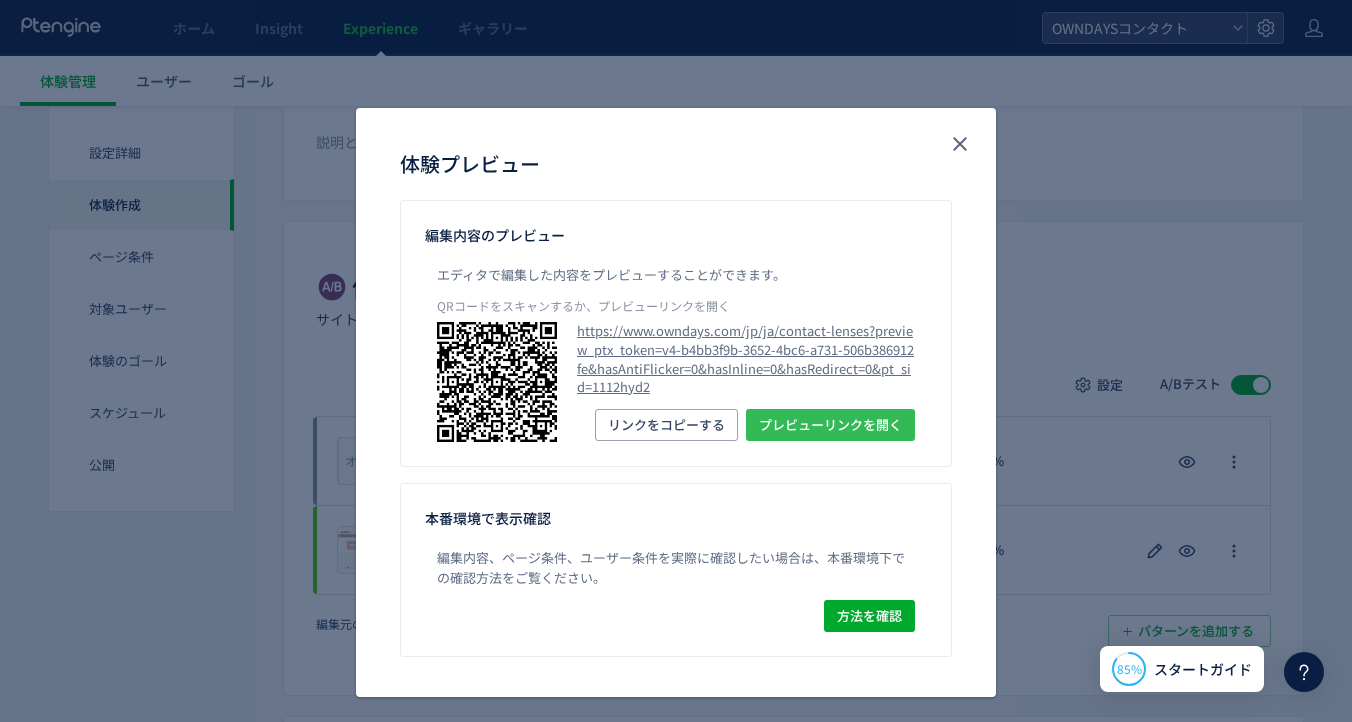 click on "プレビューリンクを開く" at bounding box center (830, 425) 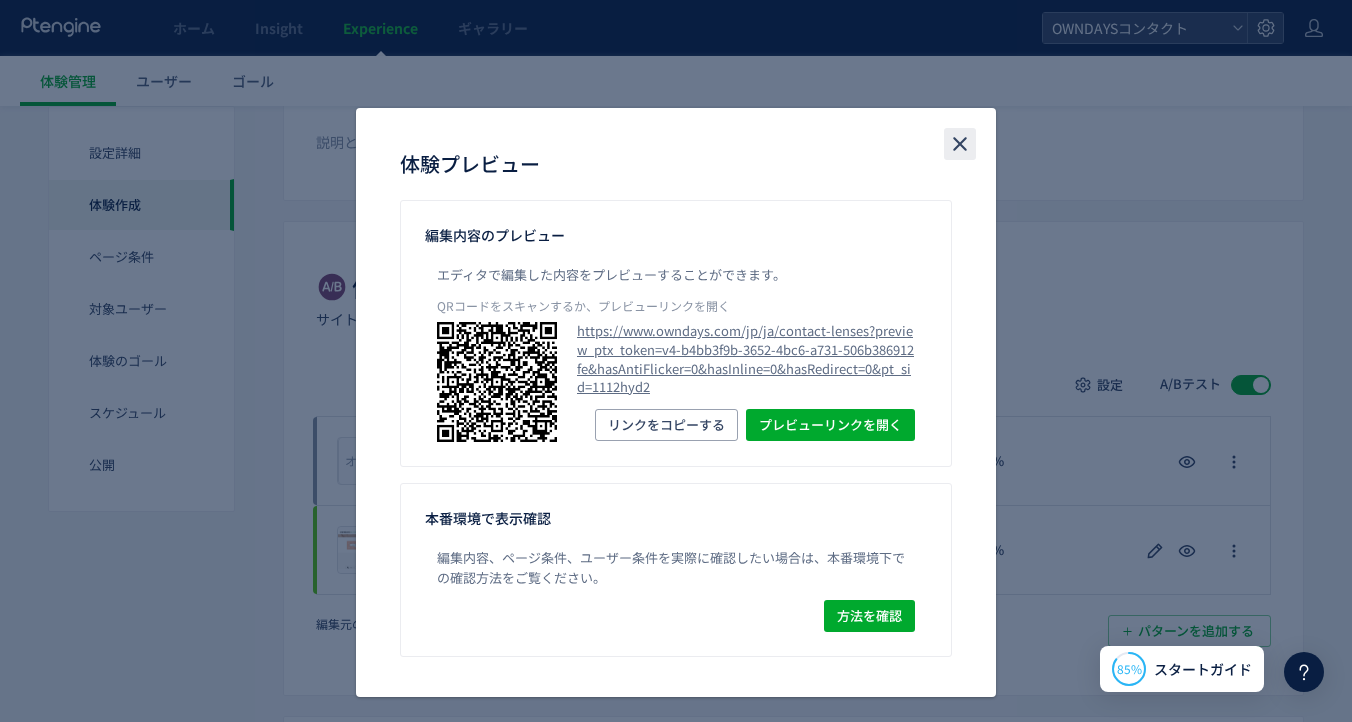 click 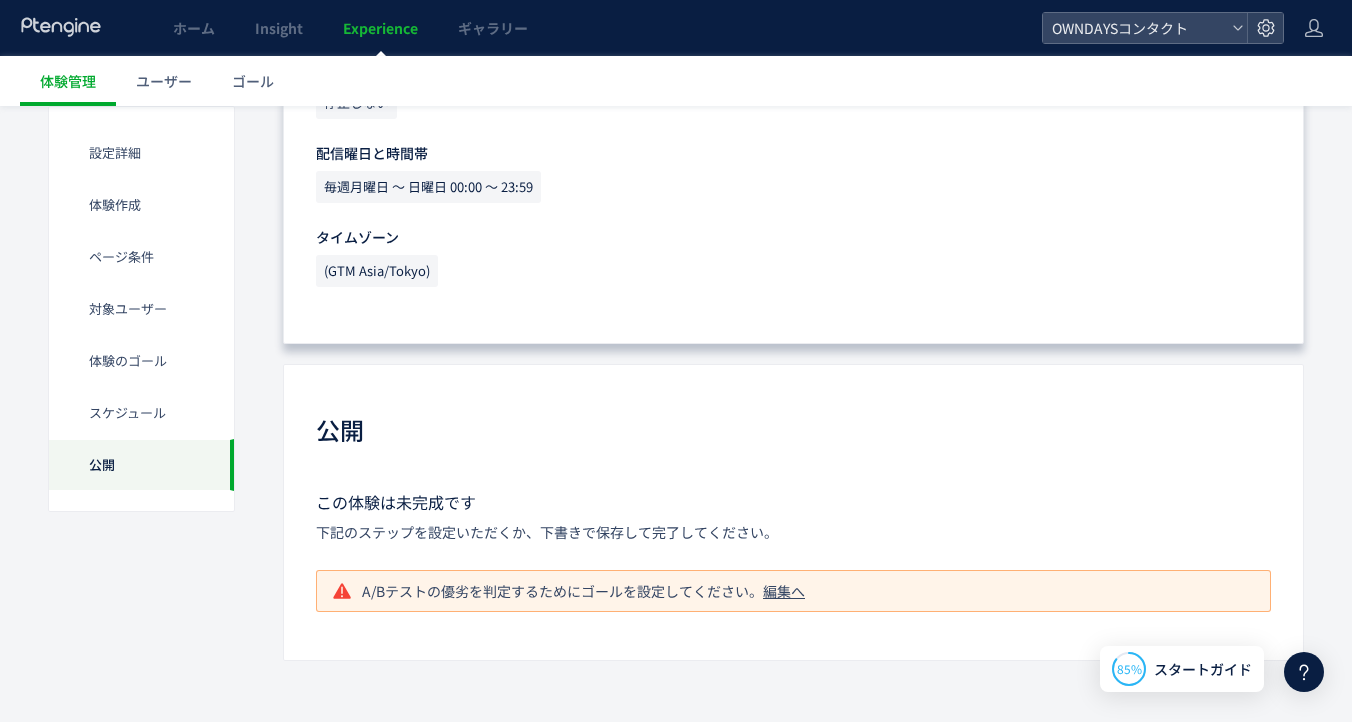 scroll, scrollTop: 1923, scrollLeft: 0, axis: vertical 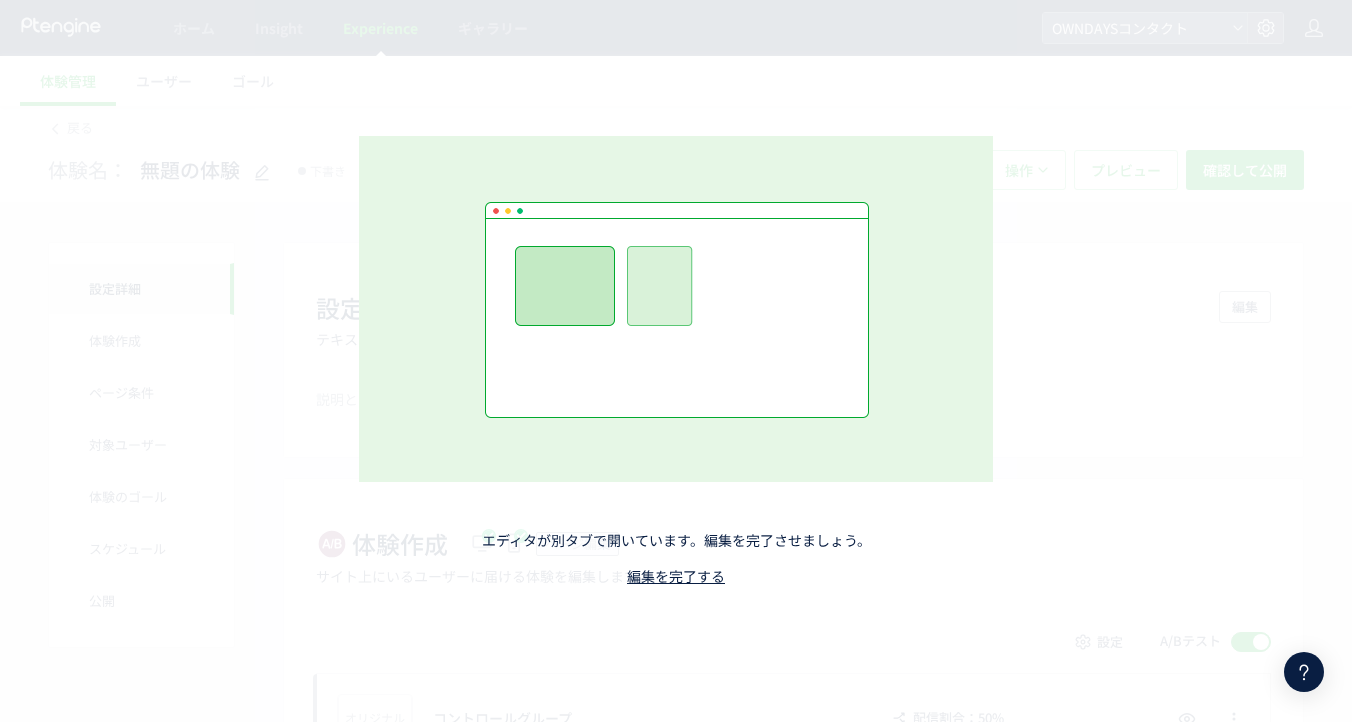 click on "エディタが別タブで開いています。編集を完了させましょう。 編集を完了する" at bounding box center [676, 361] 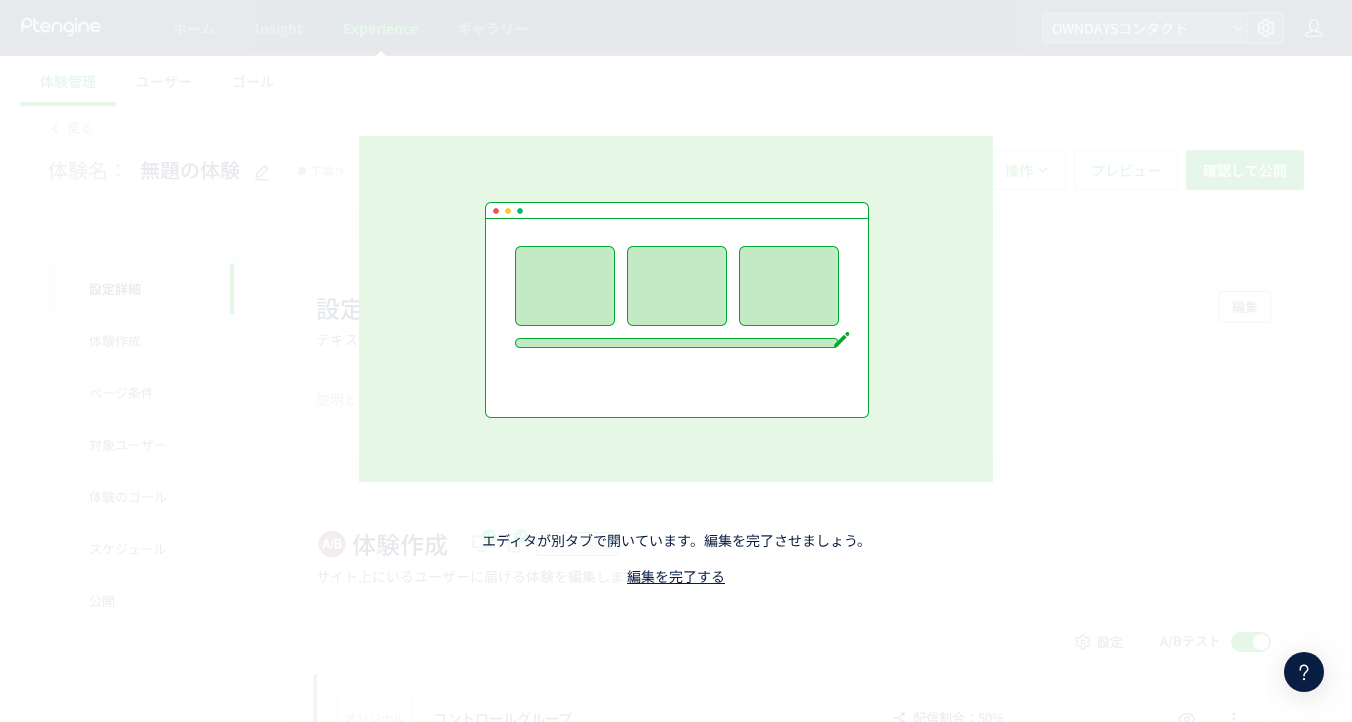 click on "エディタが別タブで開いています。編集を完了させましょう。 編集を完了する" at bounding box center [676, 361] 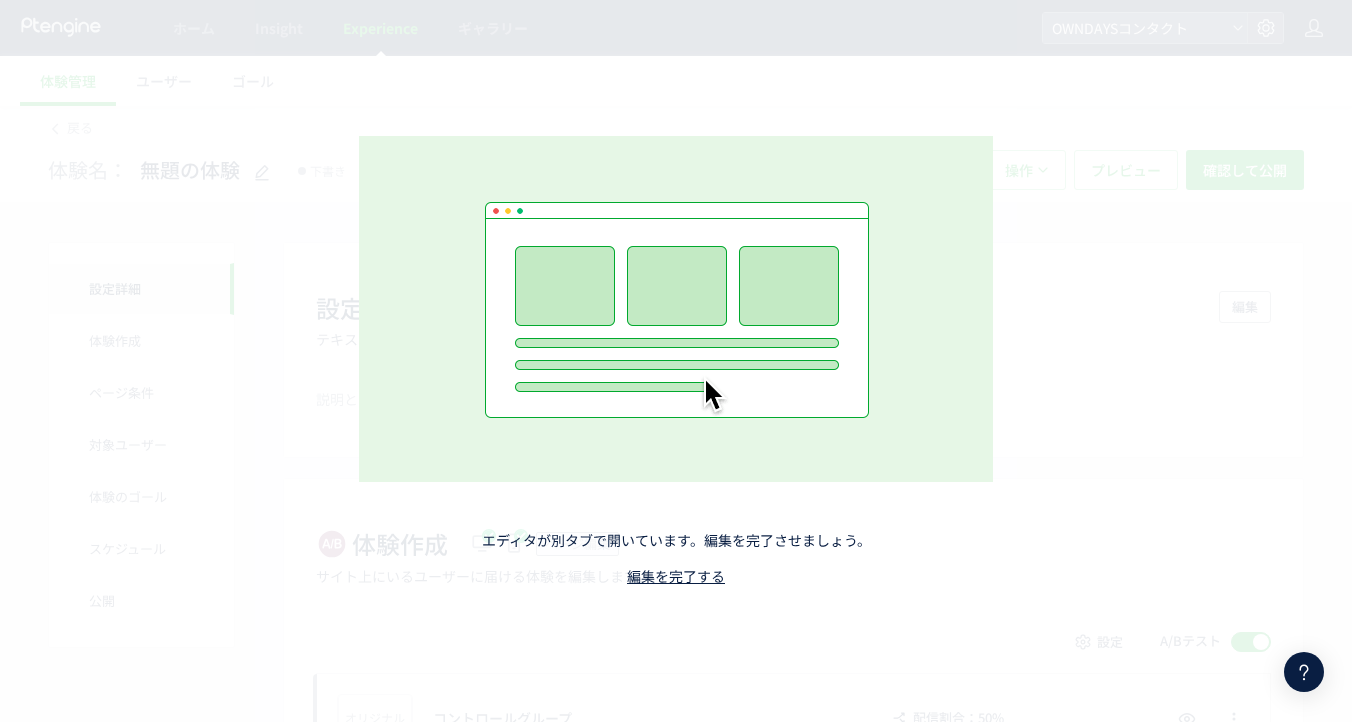 click at bounding box center [676, 309] 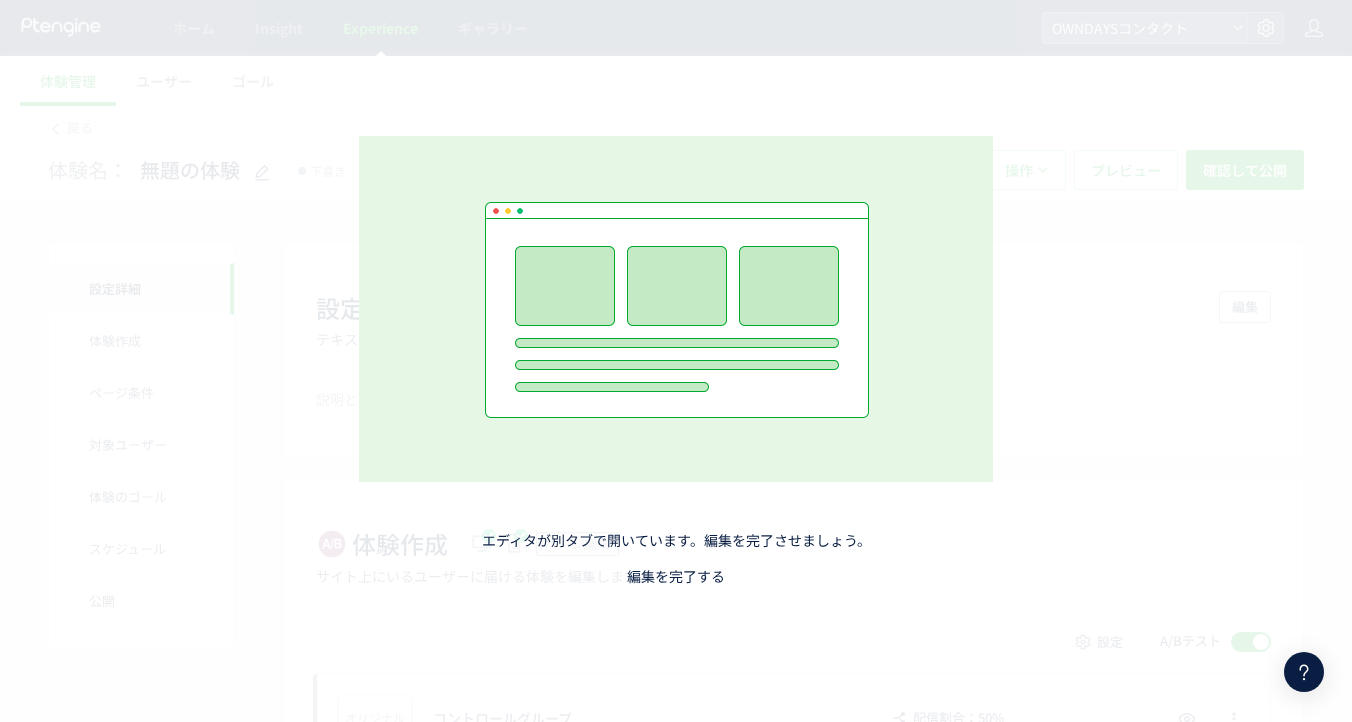 click on "編集を完了する" at bounding box center [676, 576] 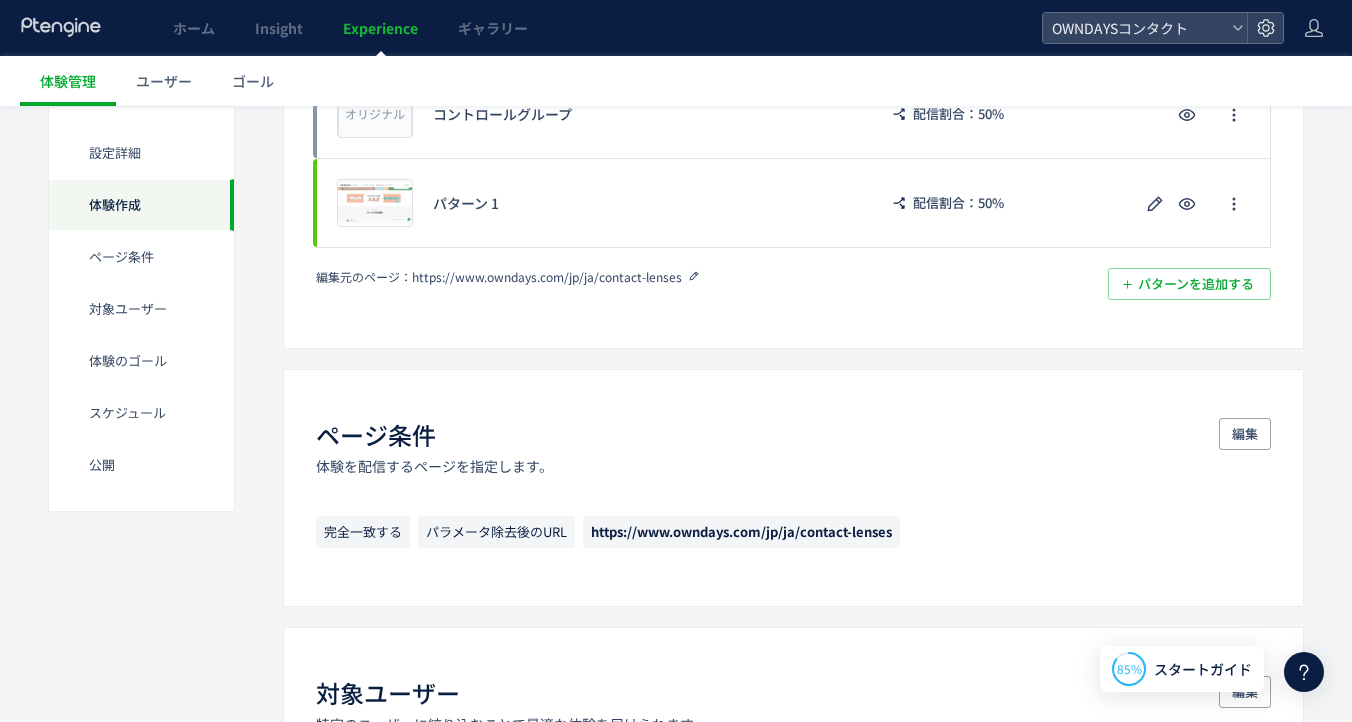scroll, scrollTop: 622, scrollLeft: 0, axis: vertical 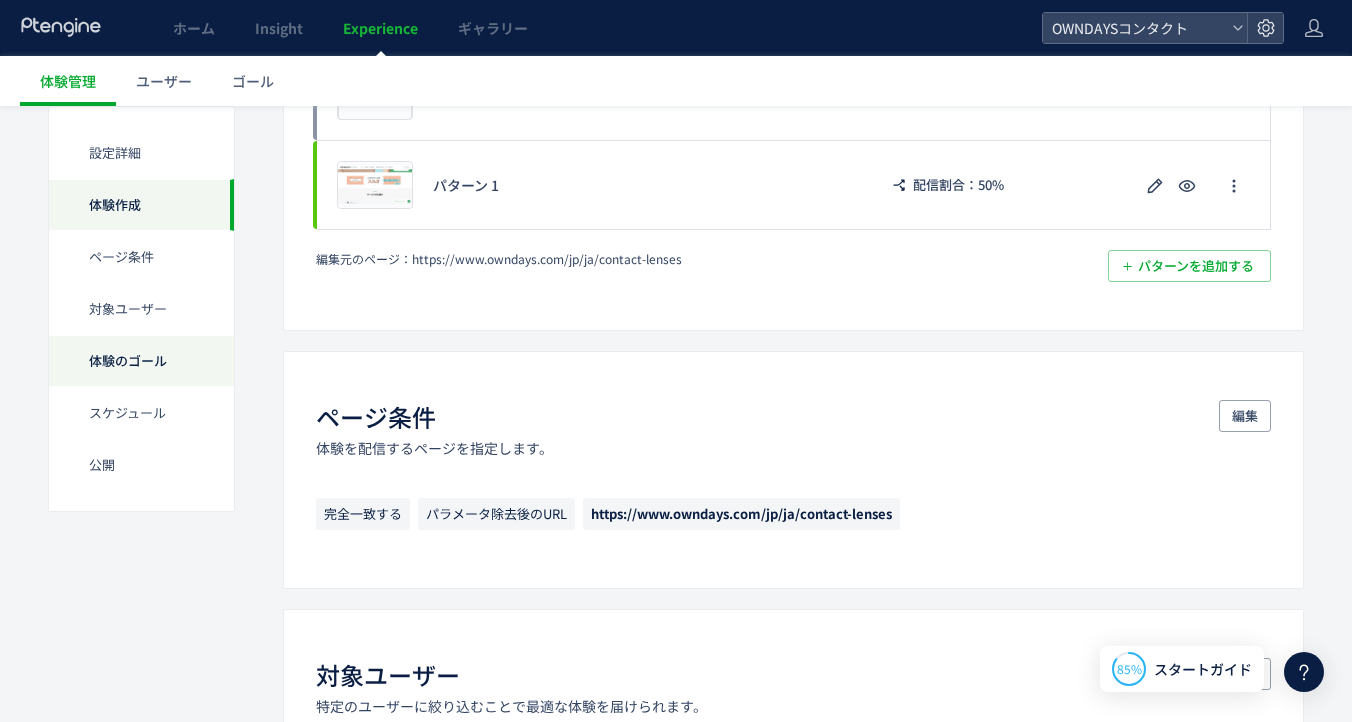 click on "体験のゴール" 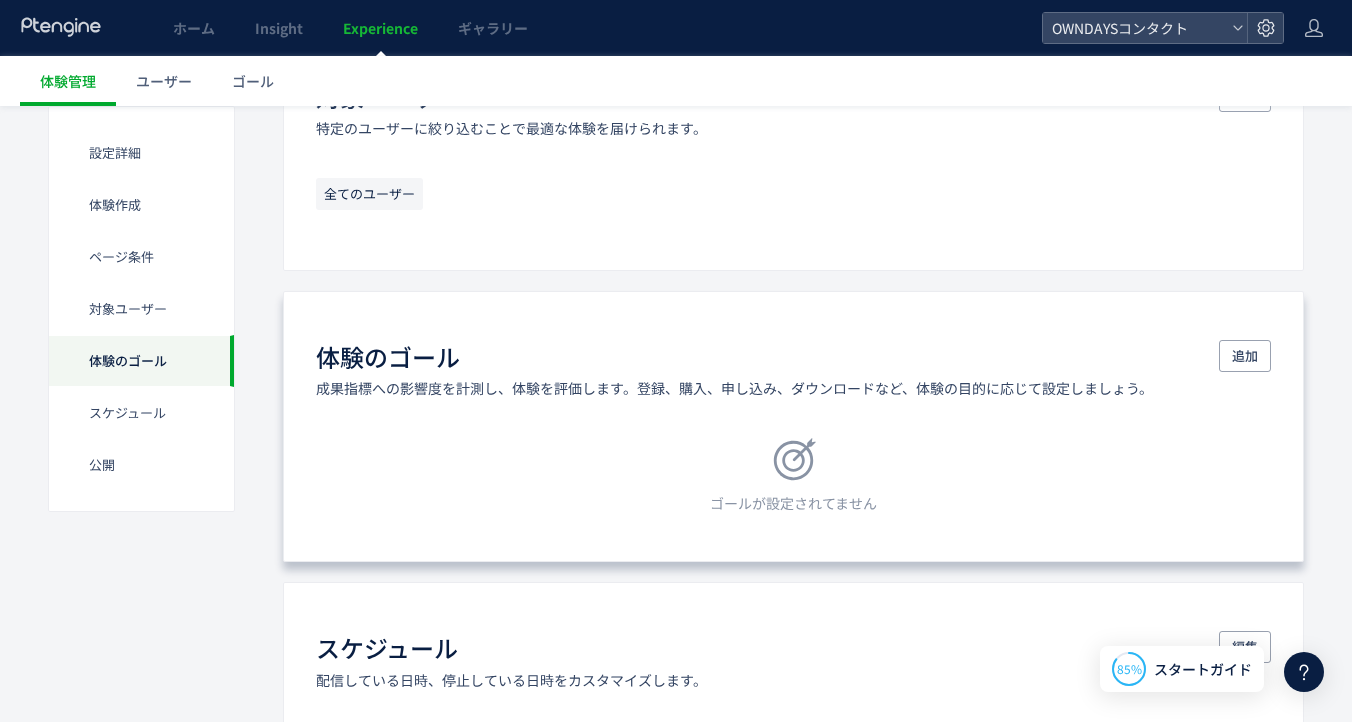 scroll, scrollTop: 1215, scrollLeft: 0, axis: vertical 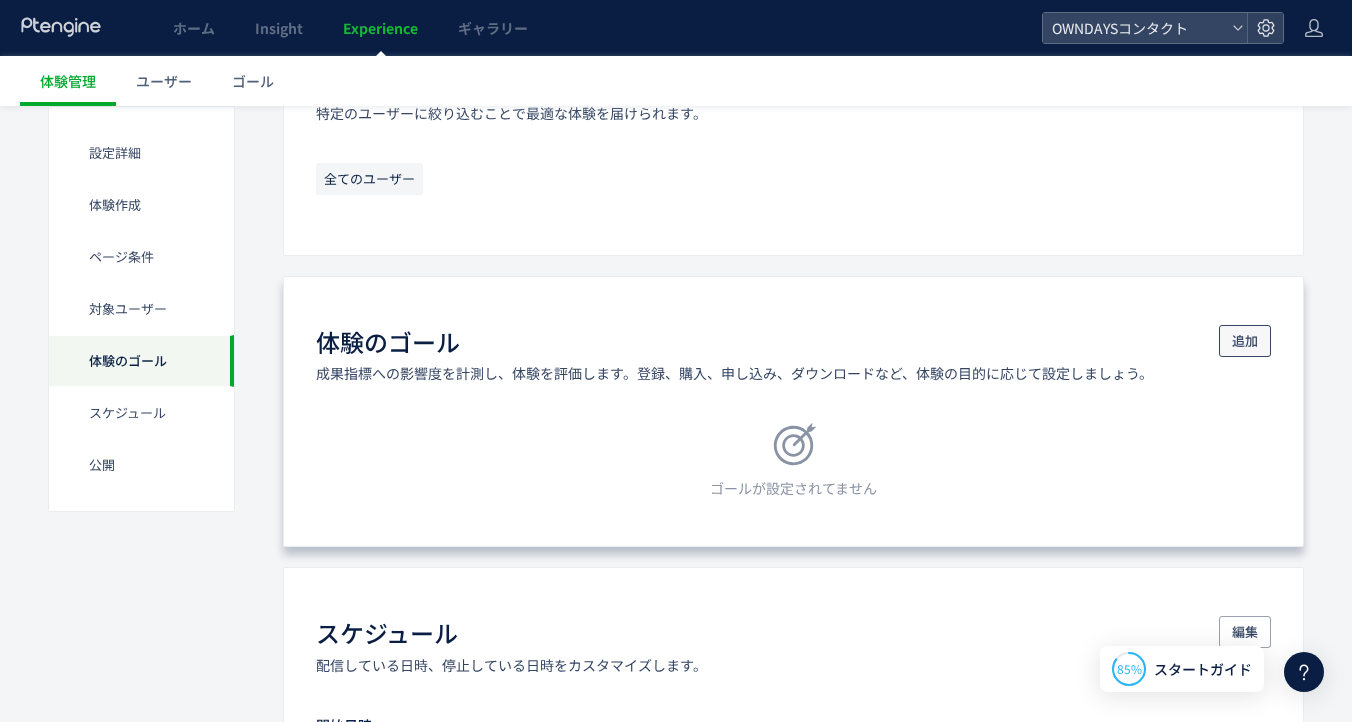 click on "追加" at bounding box center [1245, 341] 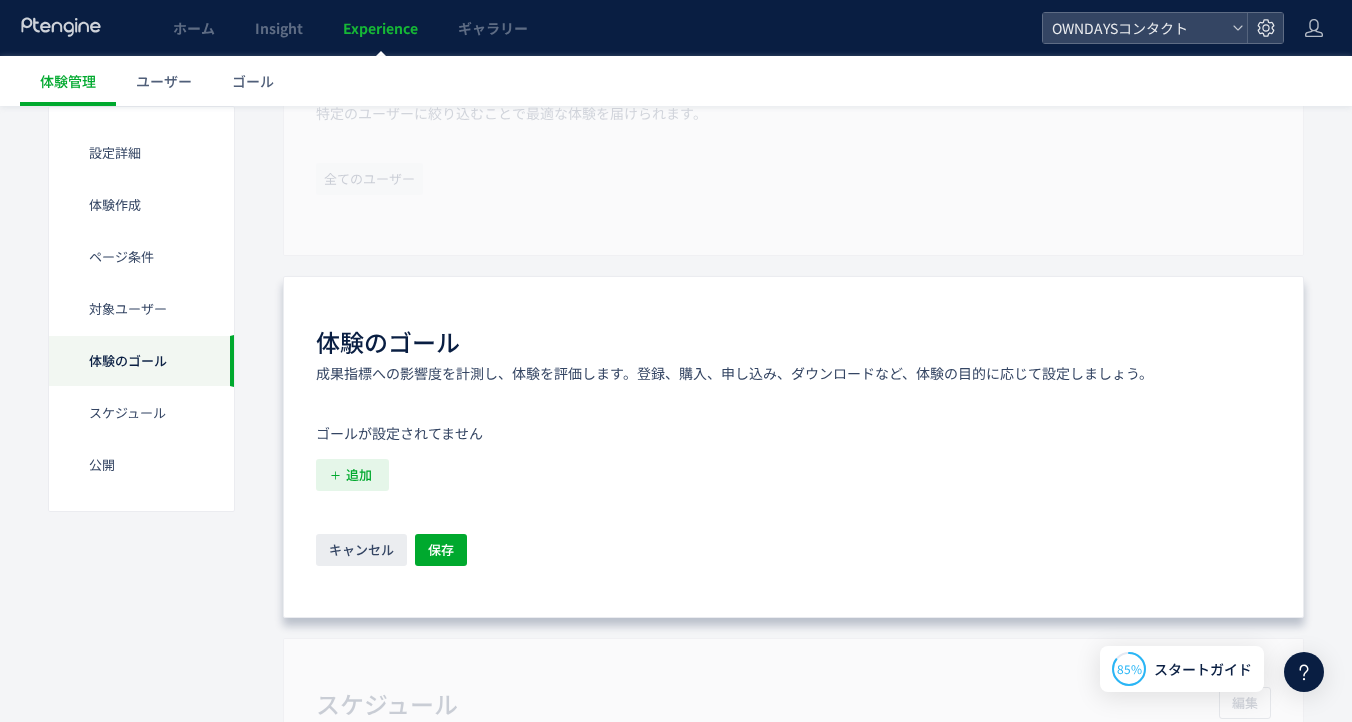 click on "追加" at bounding box center (359, 475) 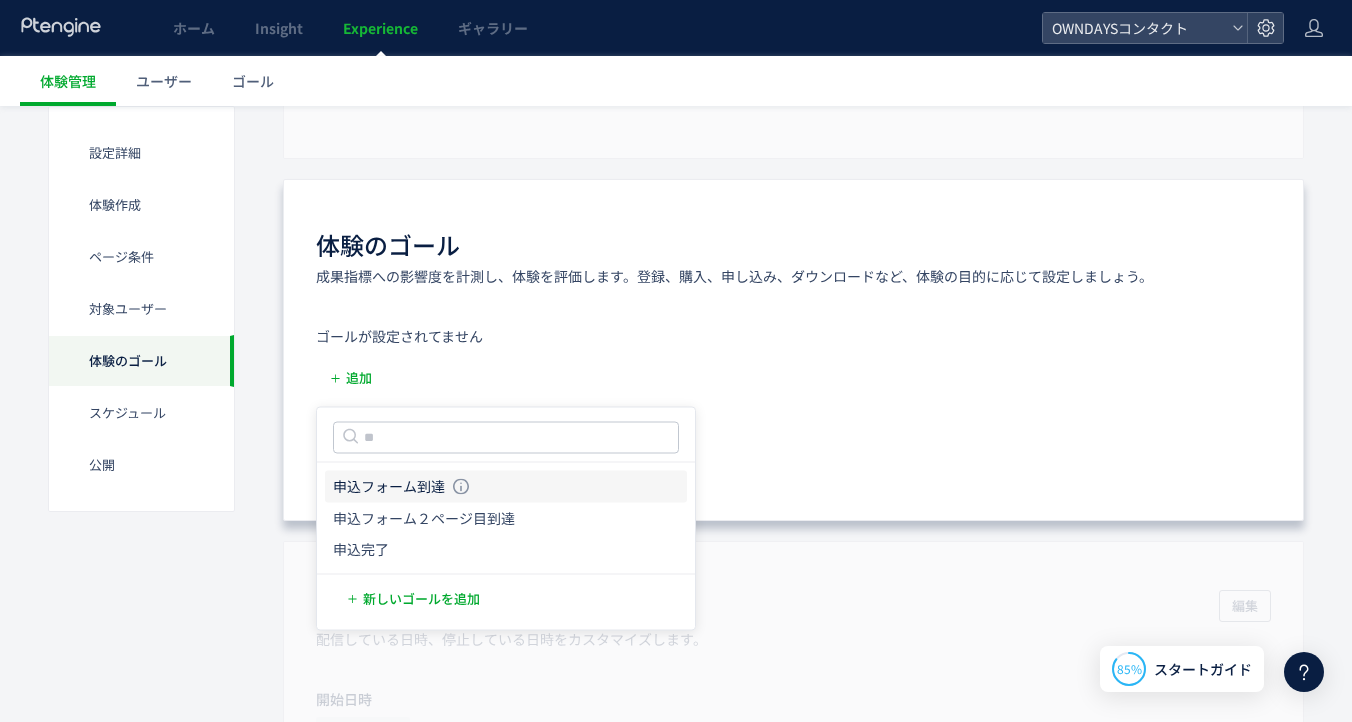 scroll, scrollTop: 1319, scrollLeft: 0, axis: vertical 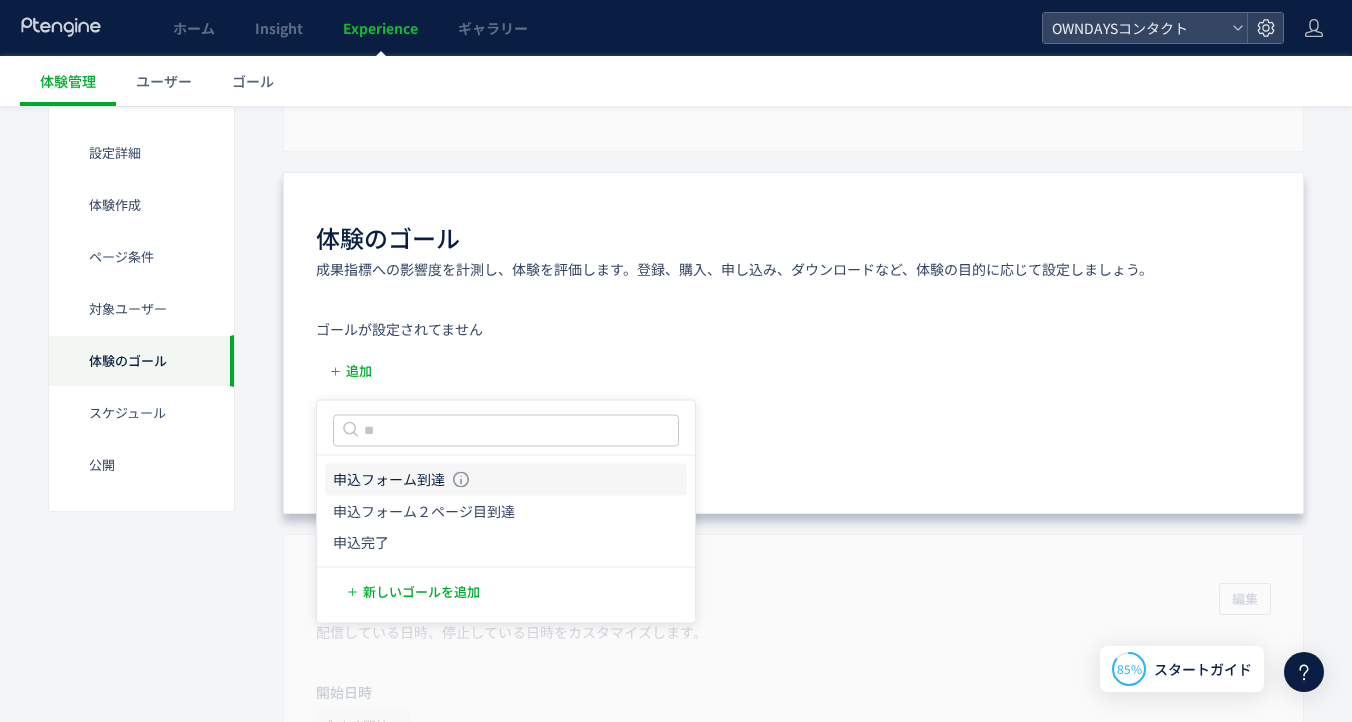 click on "申込フォーム到達" at bounding box center [389, 480] 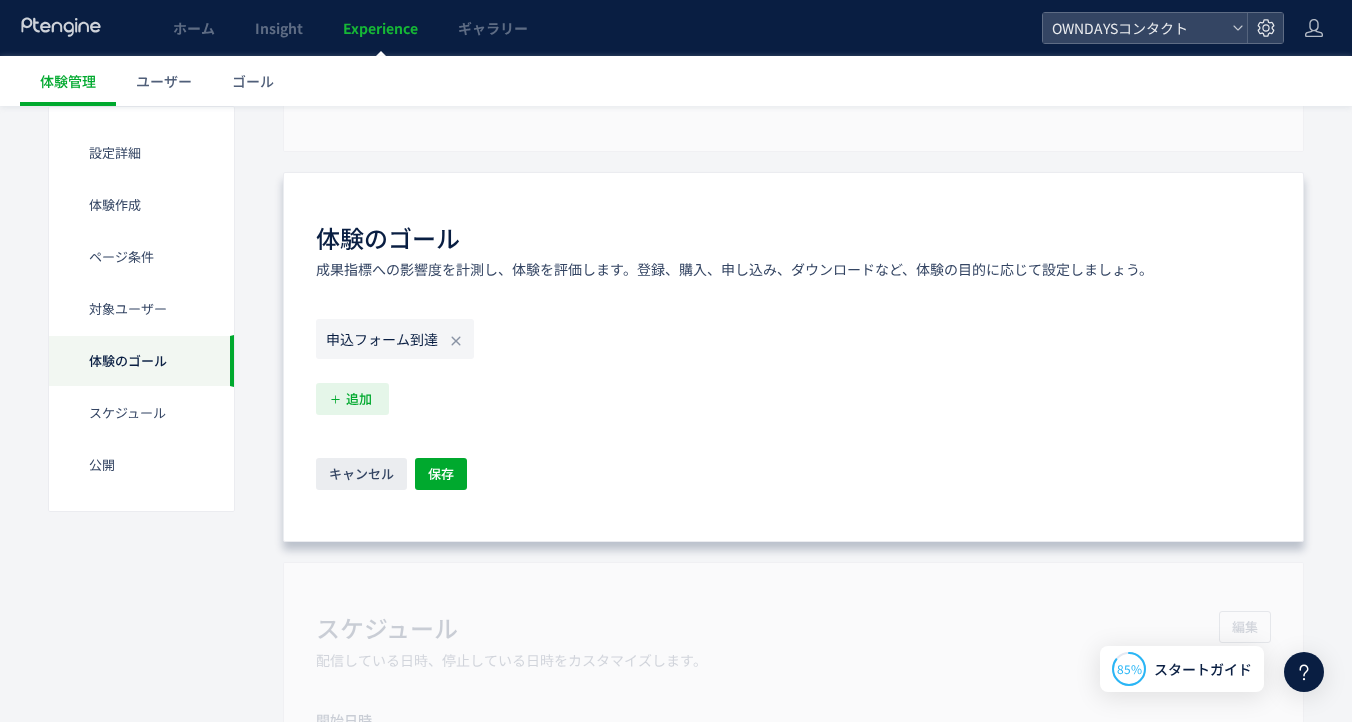 click on "追加" at bounding box center (359, 399) 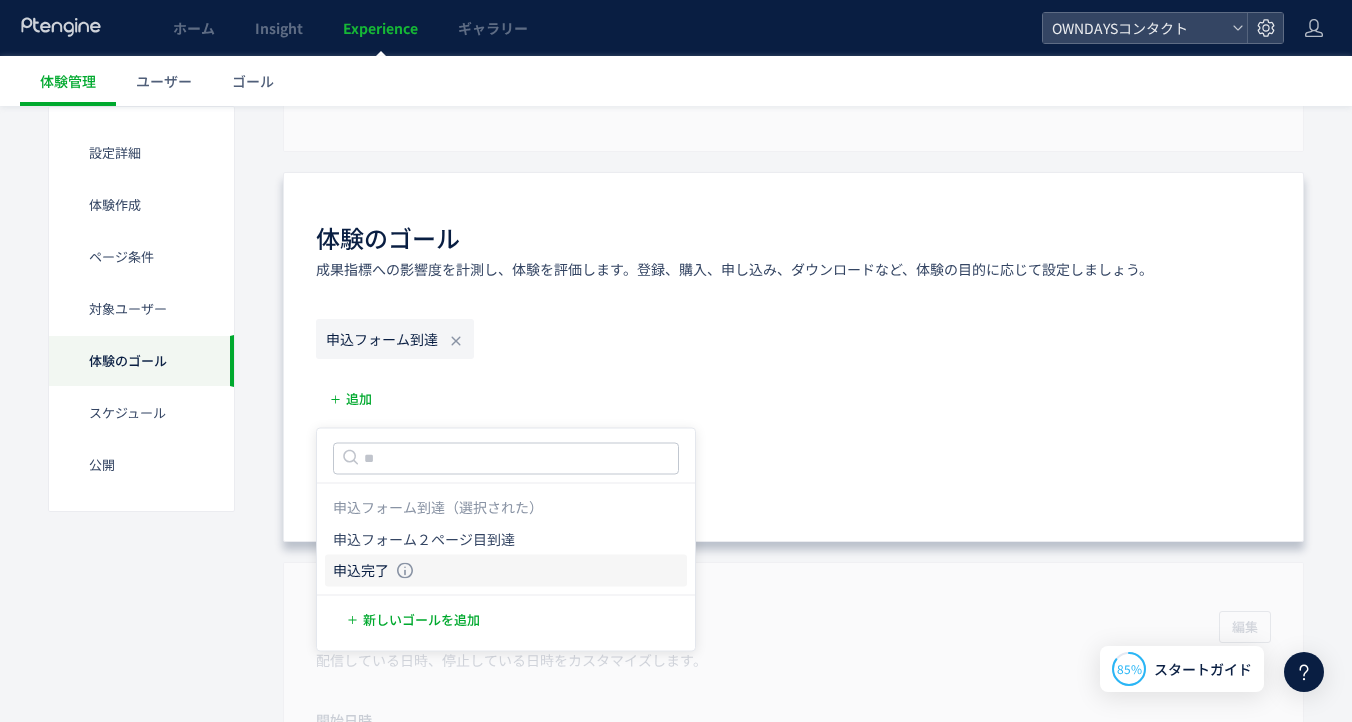click on "申込完了" at bounding box center (361, 571) 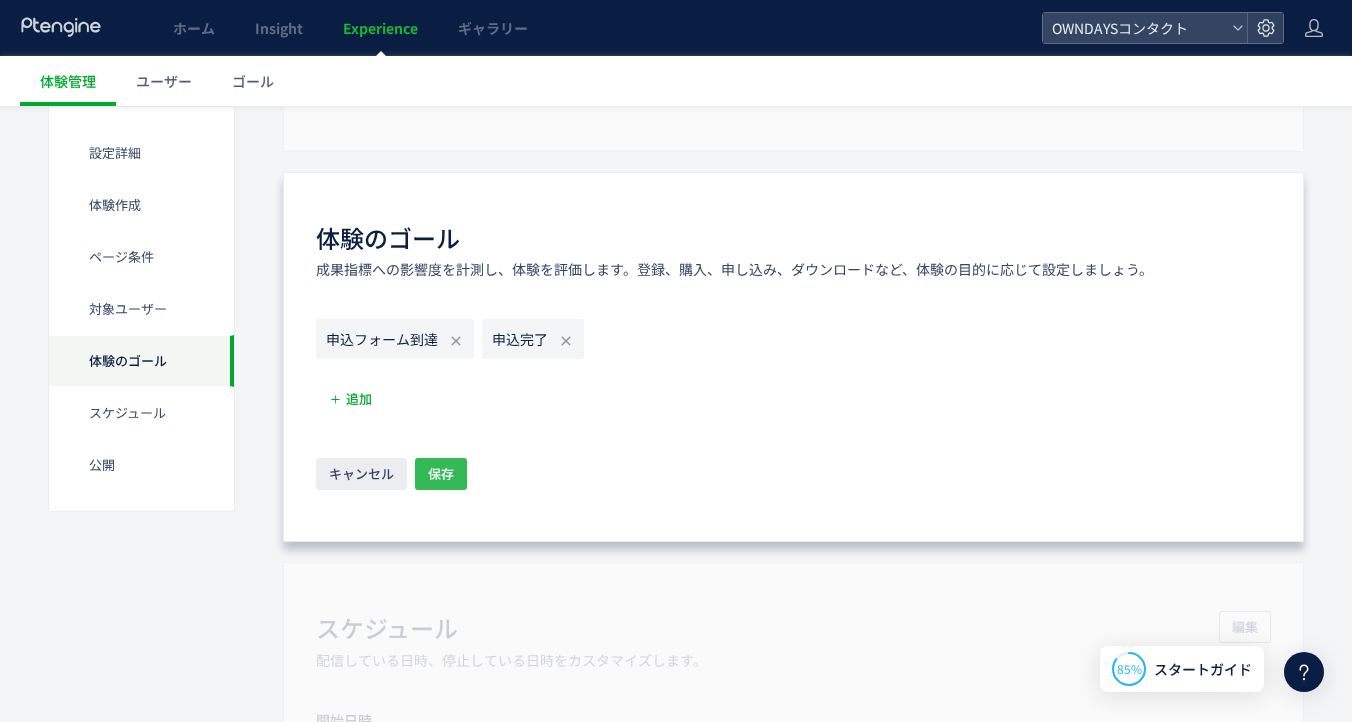 click on "保存" at bounding box center (441, 474) 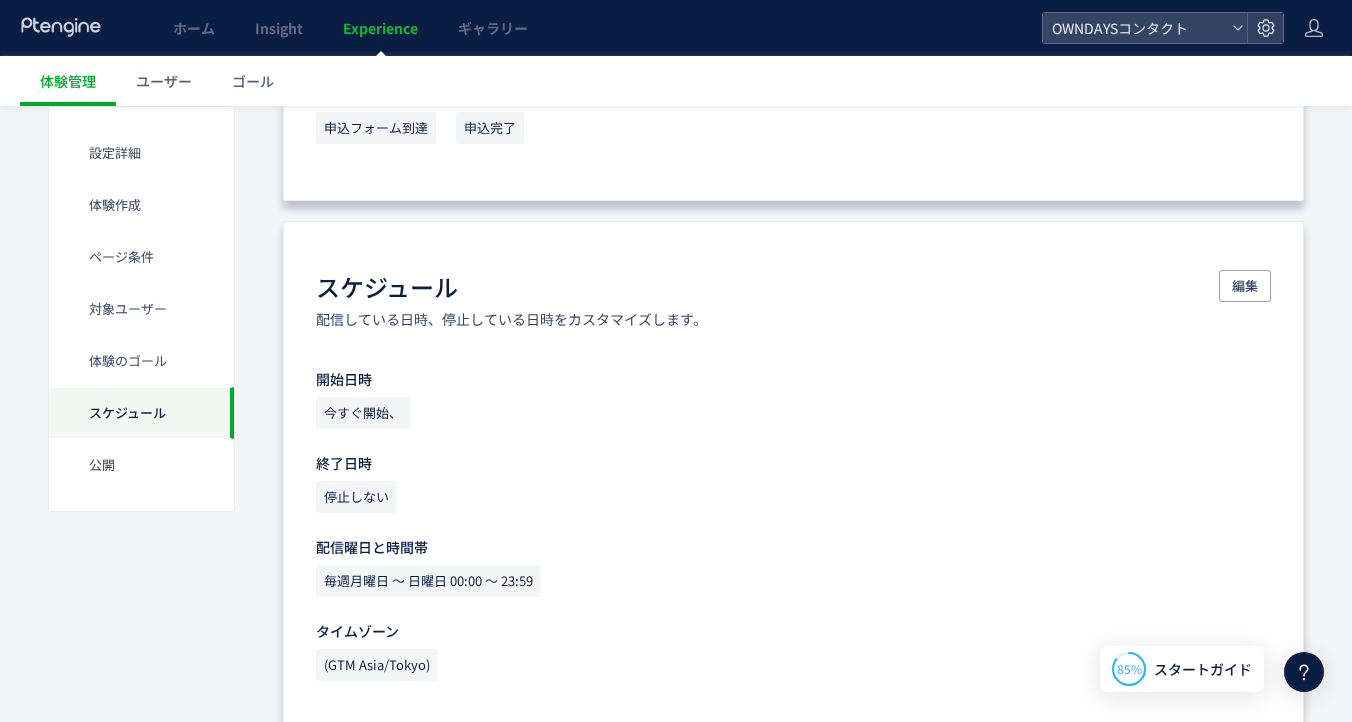 scroll, scrollTop: 1536, scrollLeft: 0, axis: vertical 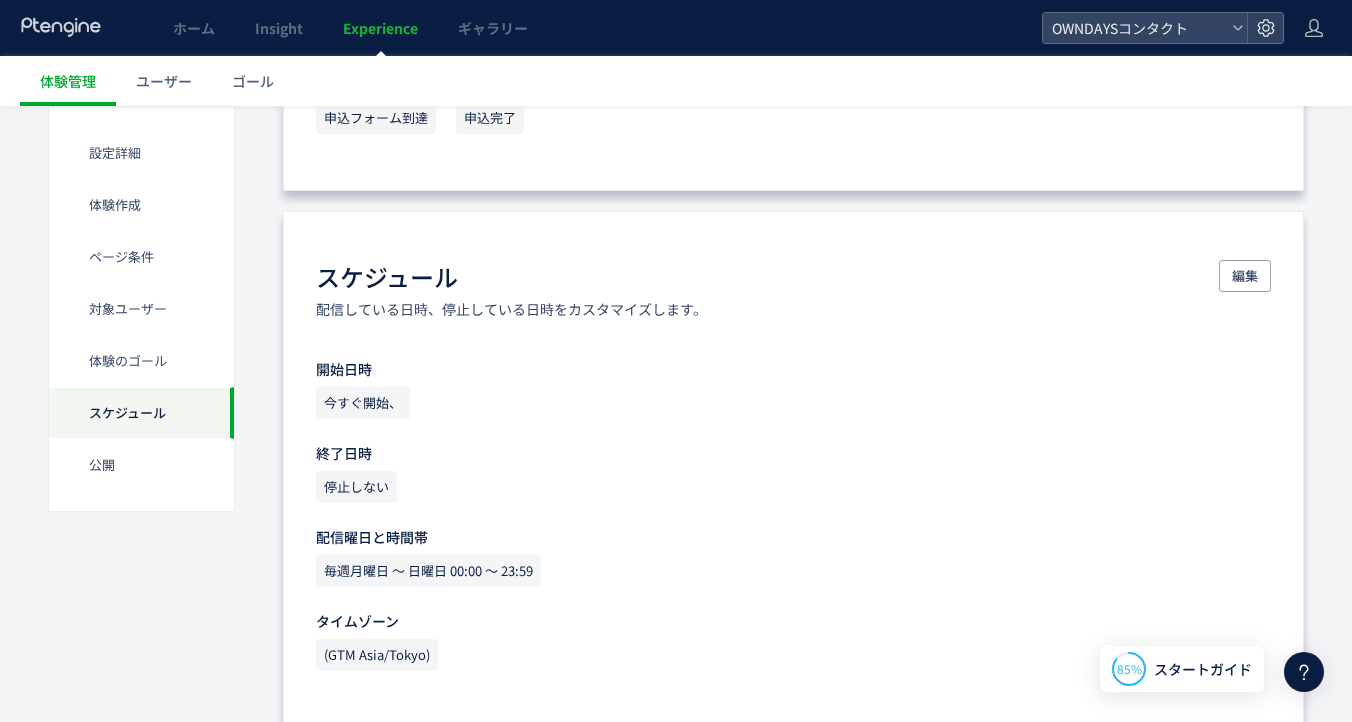 click on "毎週月曜日 〜 日曜日 00:00 〜 23:59" at bounding box center [428, 571] 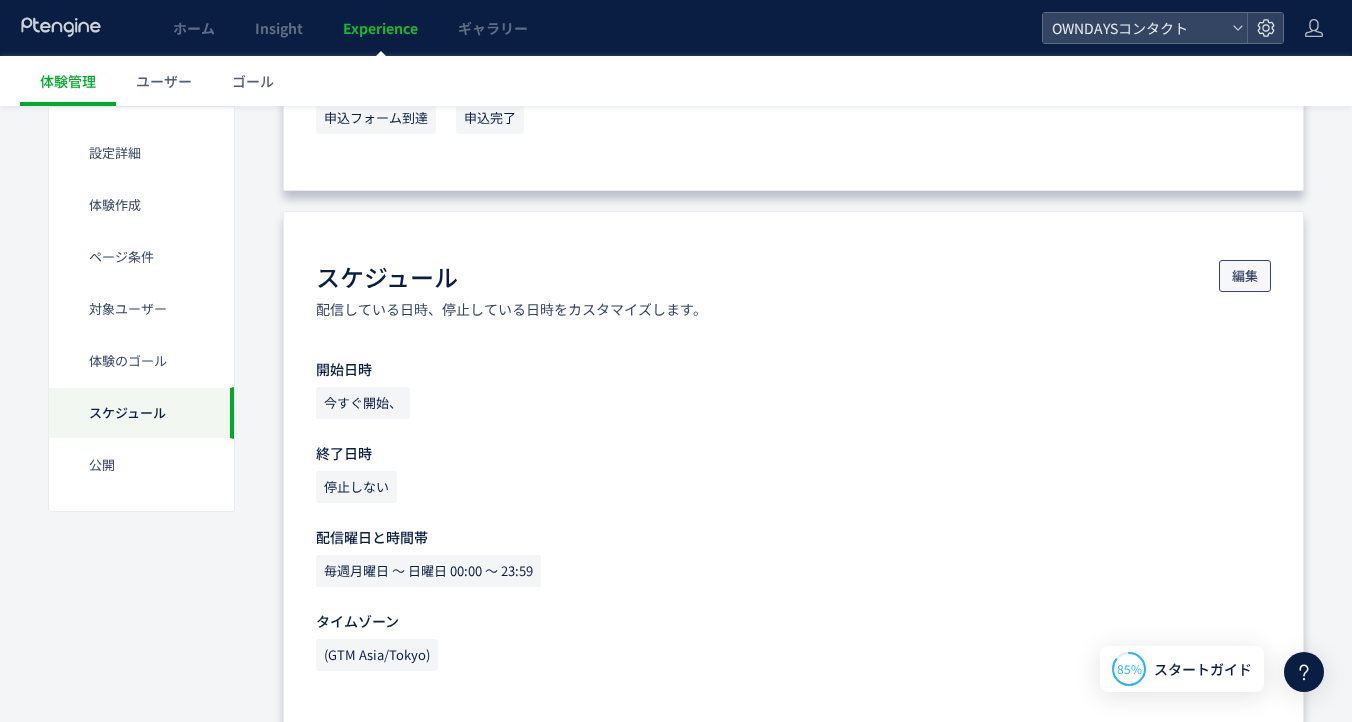 click on "編集" at bounding box center [1245, 276] 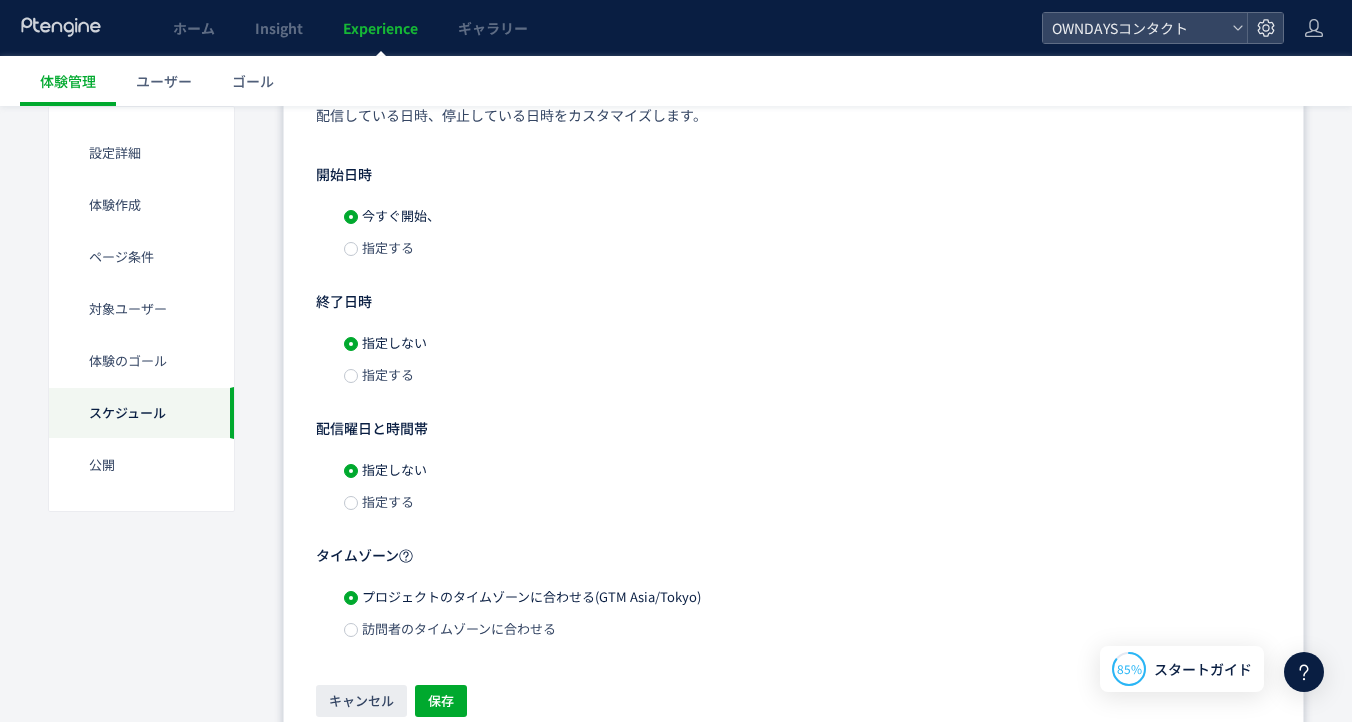 scroll, scrollTop: 1745, scrollLeft: 0, axis: vertical 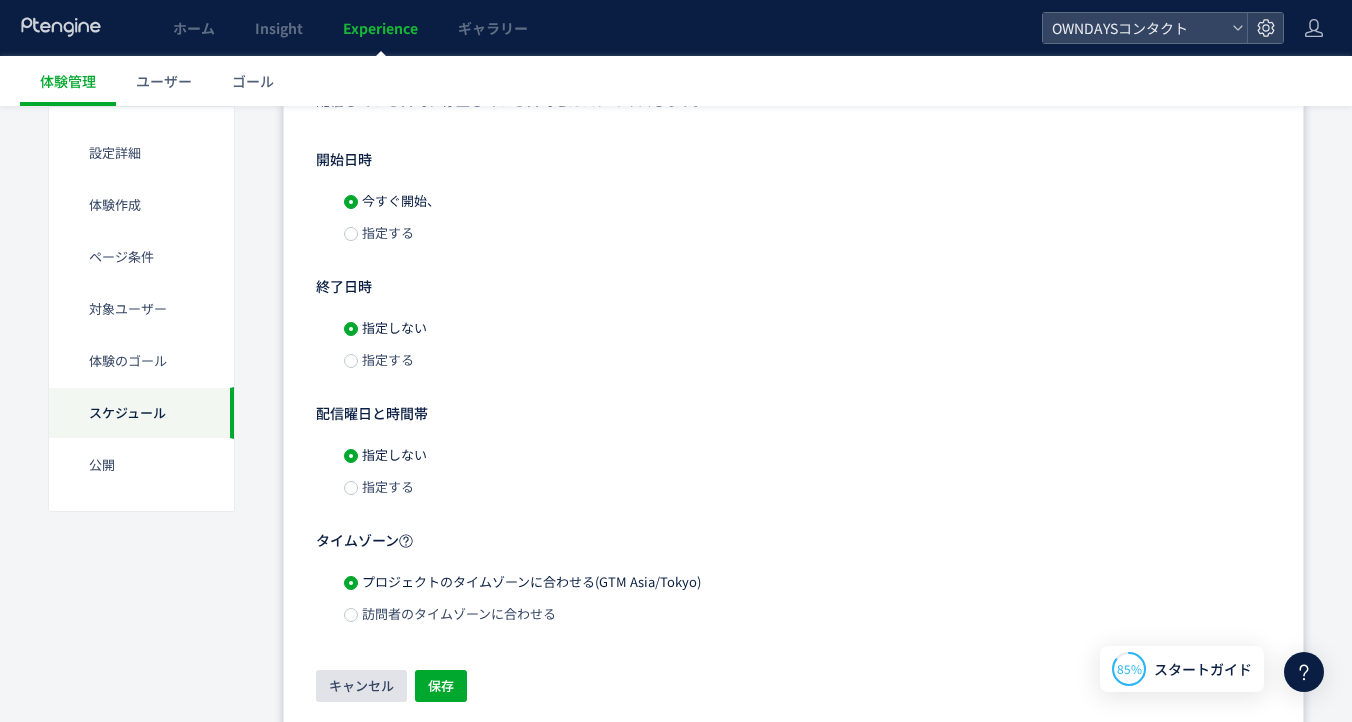 click on "キャンセル" at bounding box center (361, 686) 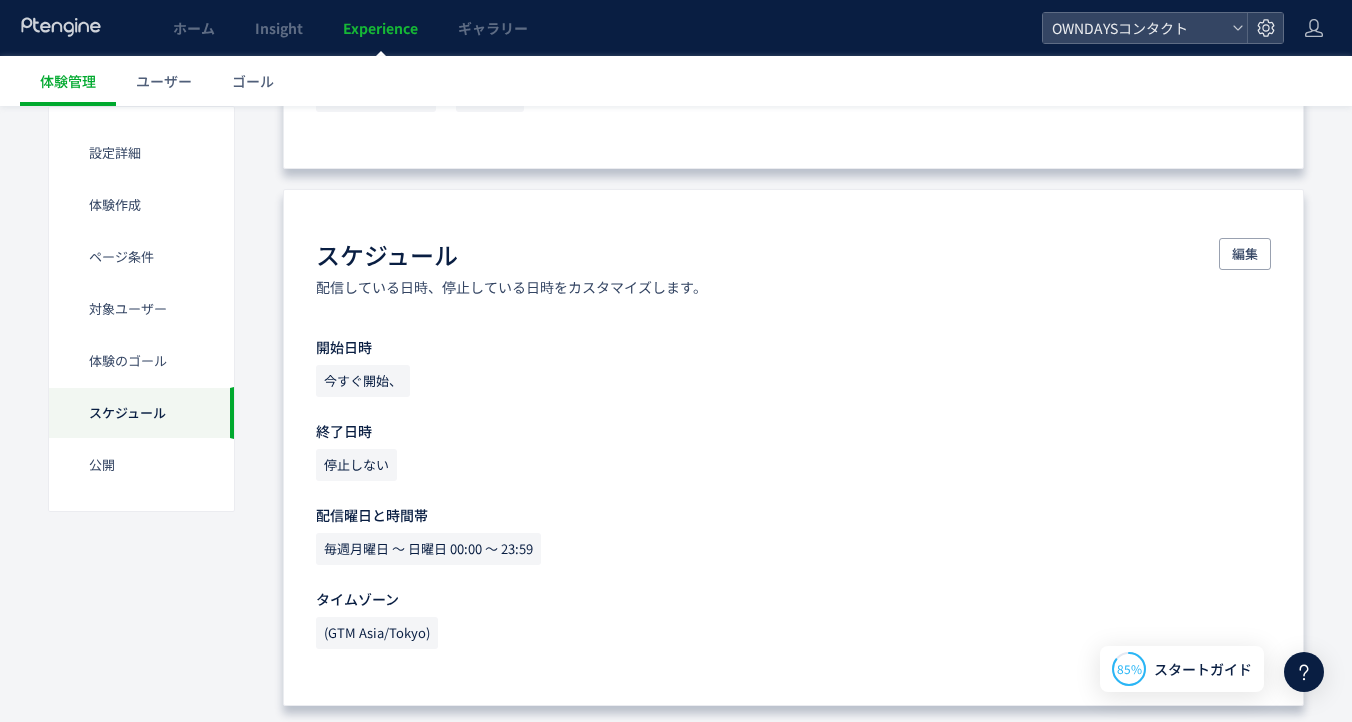 scroll, scrollTop: 1602, scrollLeft: 0, axis: vertical 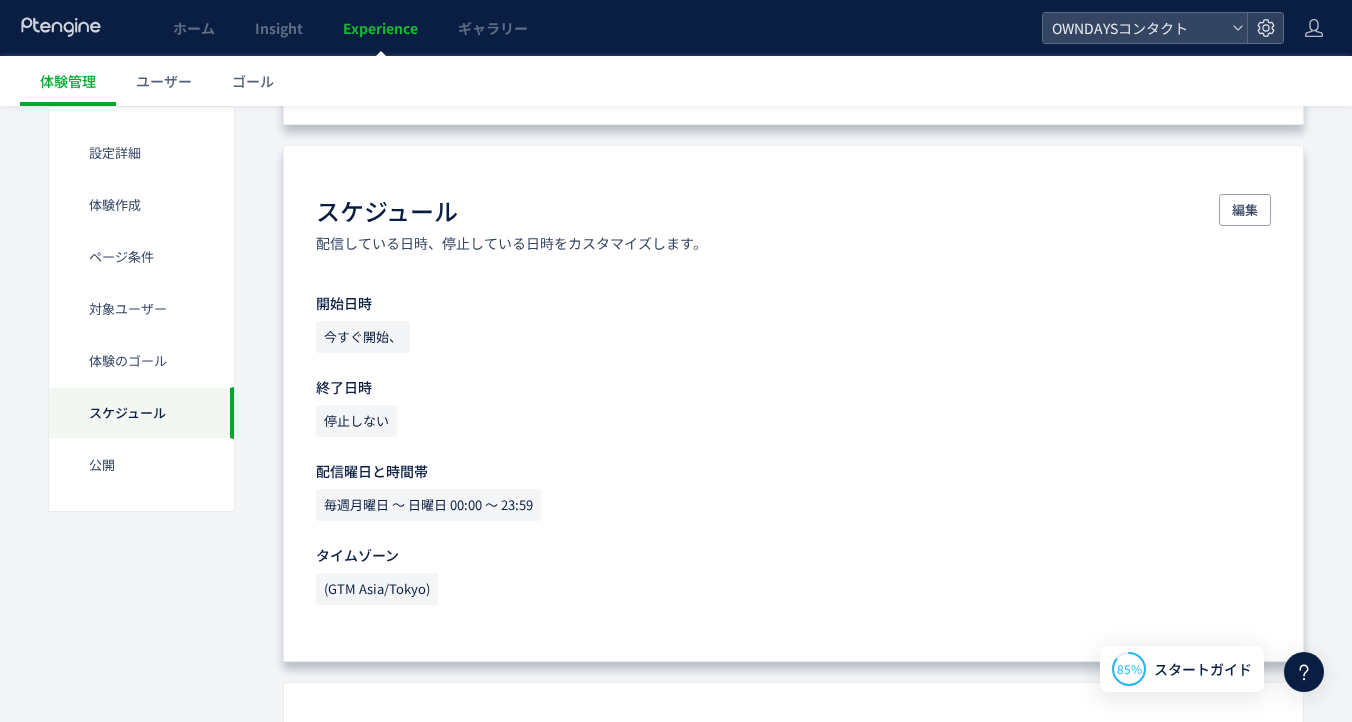 click on "毎週月曜日 〜 日曜日 00:00 〜 23:59" at bounding box center (428, 505) 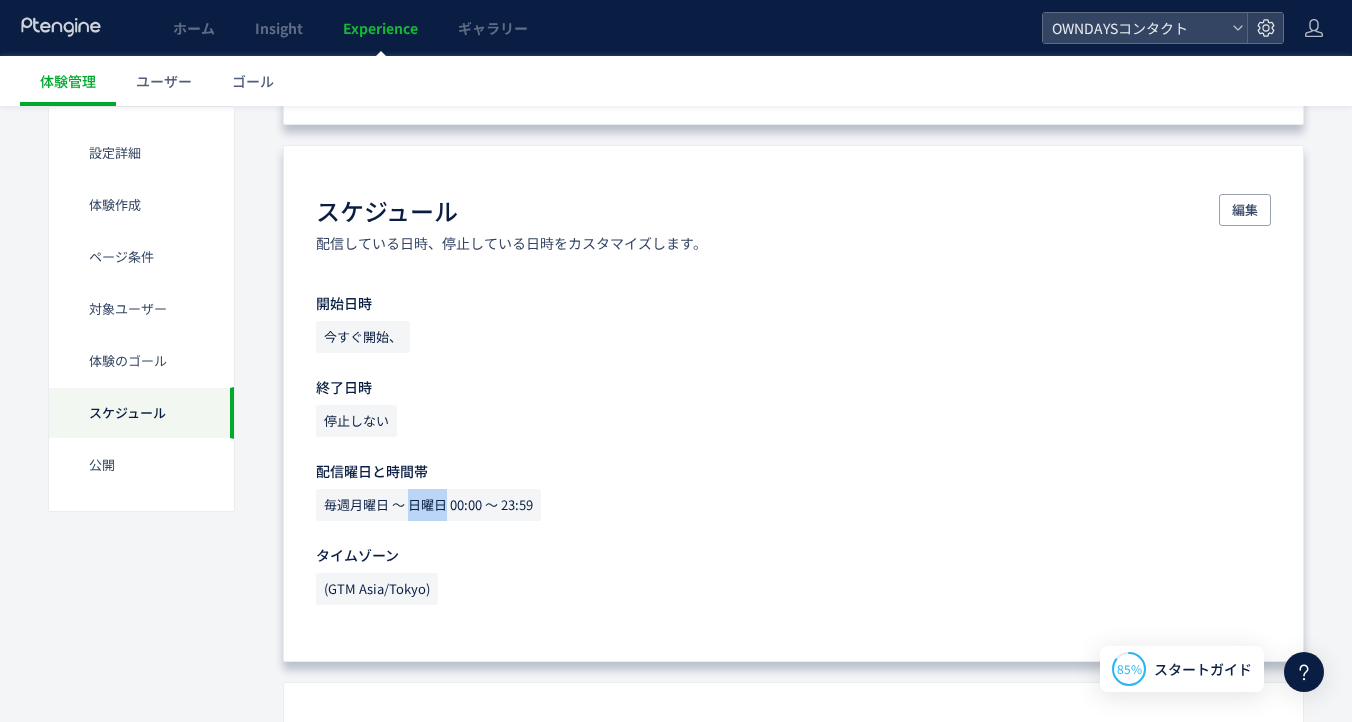 click on "毎週月曜日 〜 日曜日 00:00 〜 23:59" at bounding box center (428, 505) 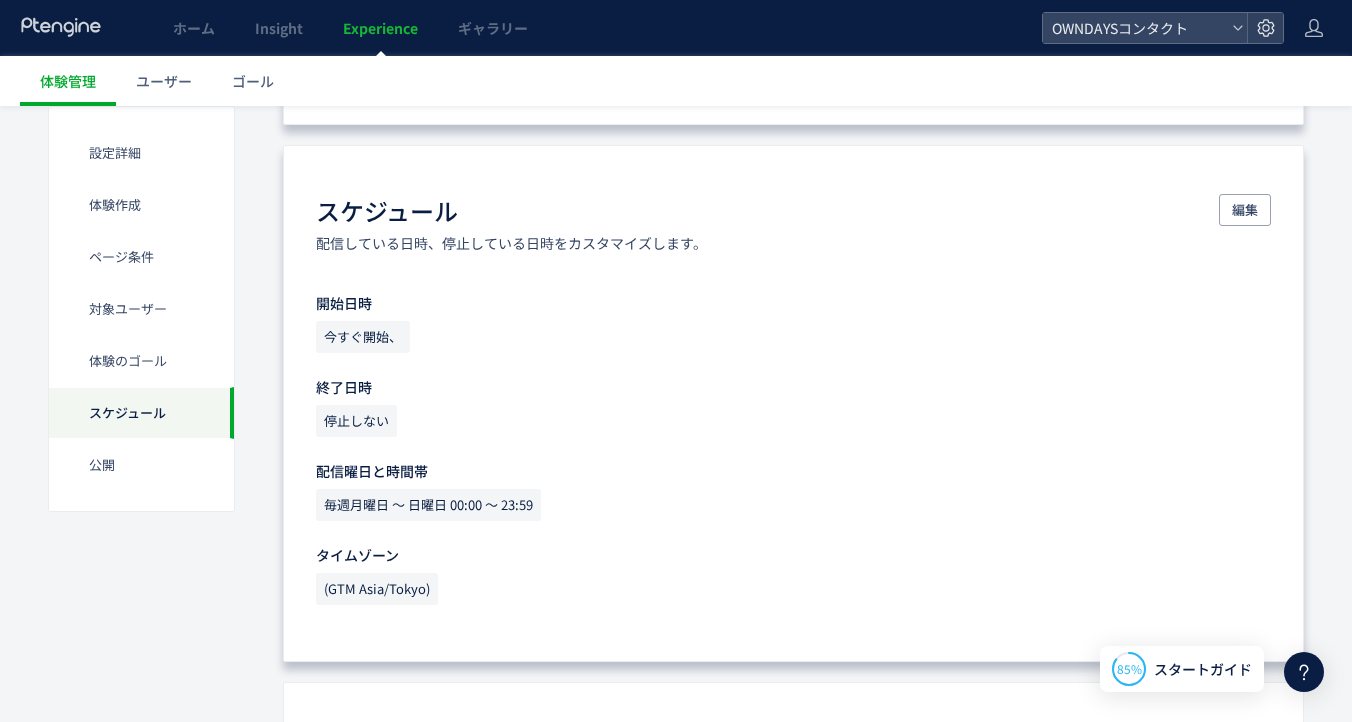 click on "毎週月曜日 〜 日曜日 00:00 〜 23:59" at bounding box center (428, 505) 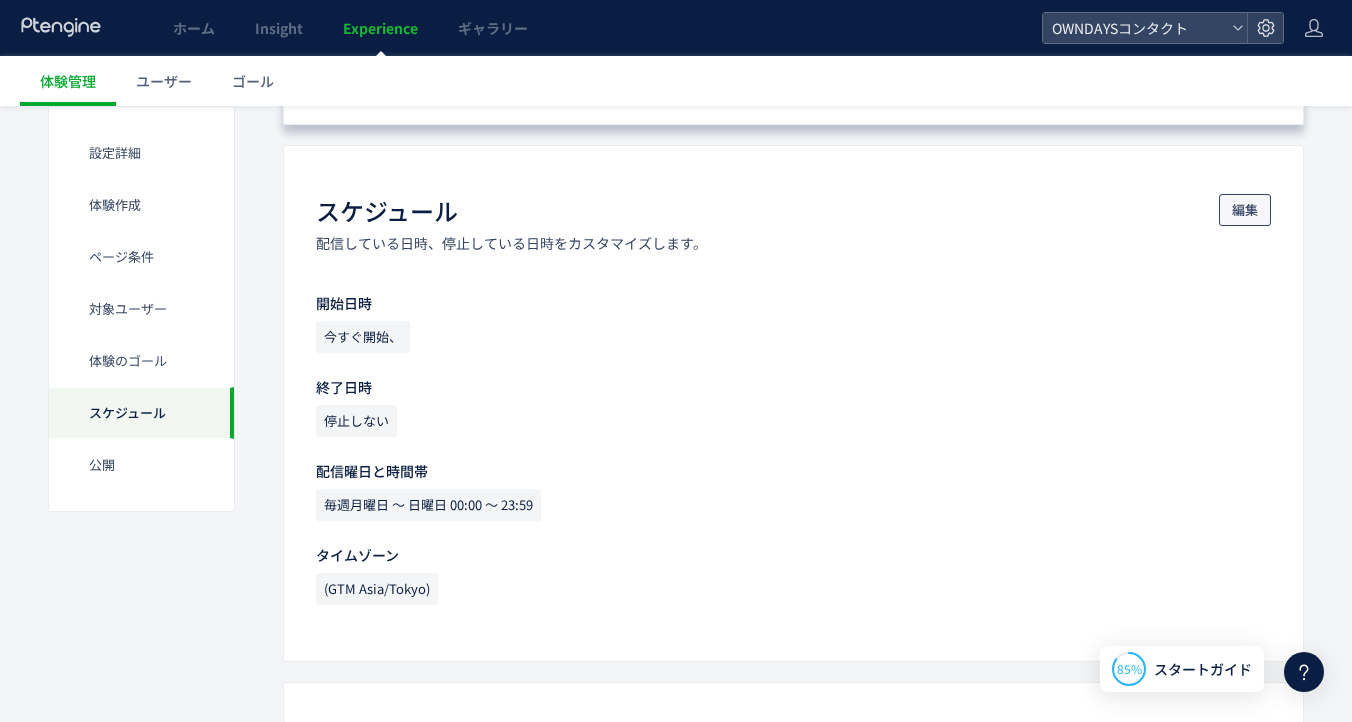 click on "編集" at bounding box center [1245, 210] 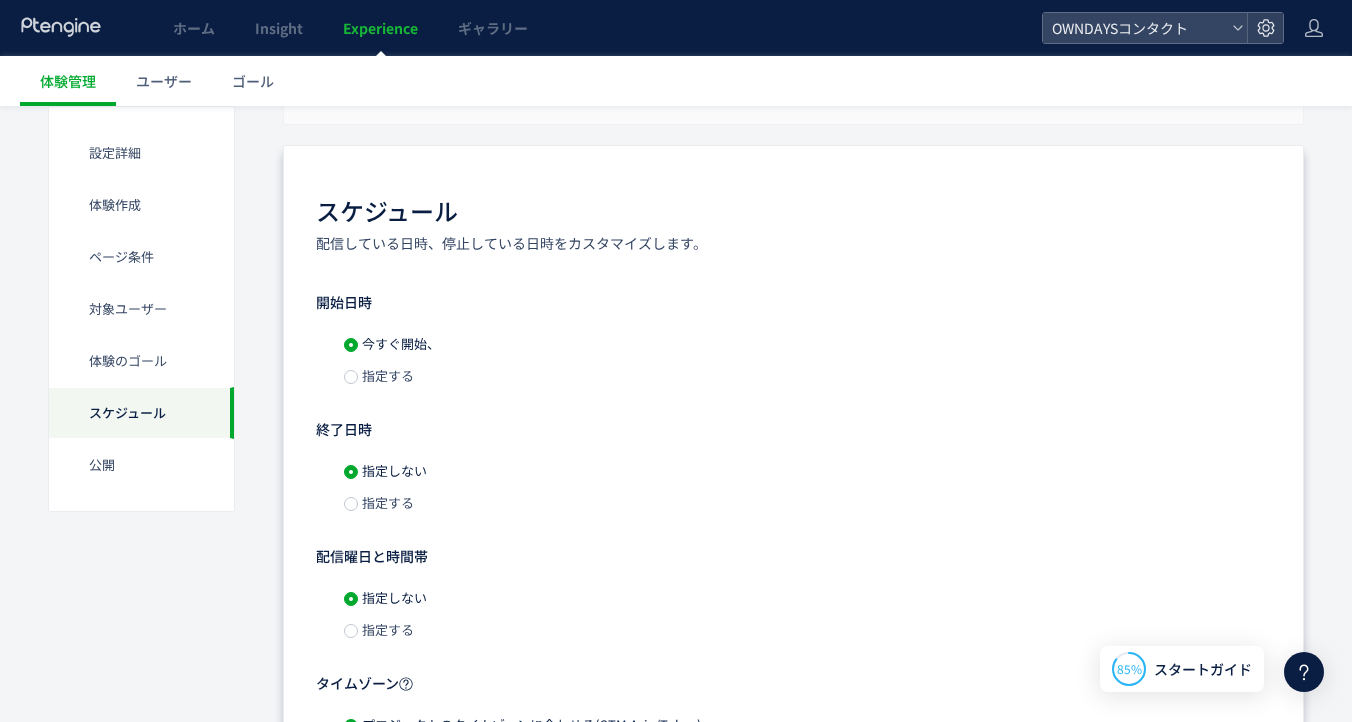 click on "指定する" at bounding box center (386, 502) 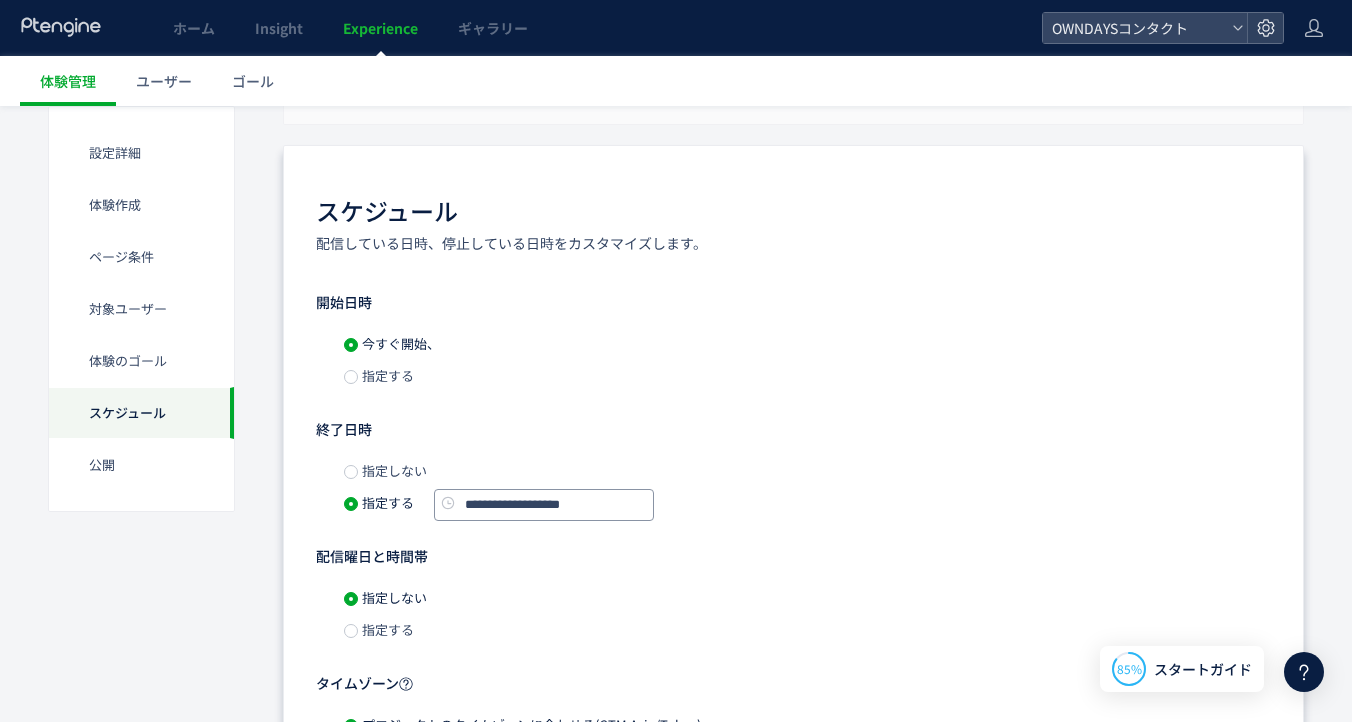 click on "**********" 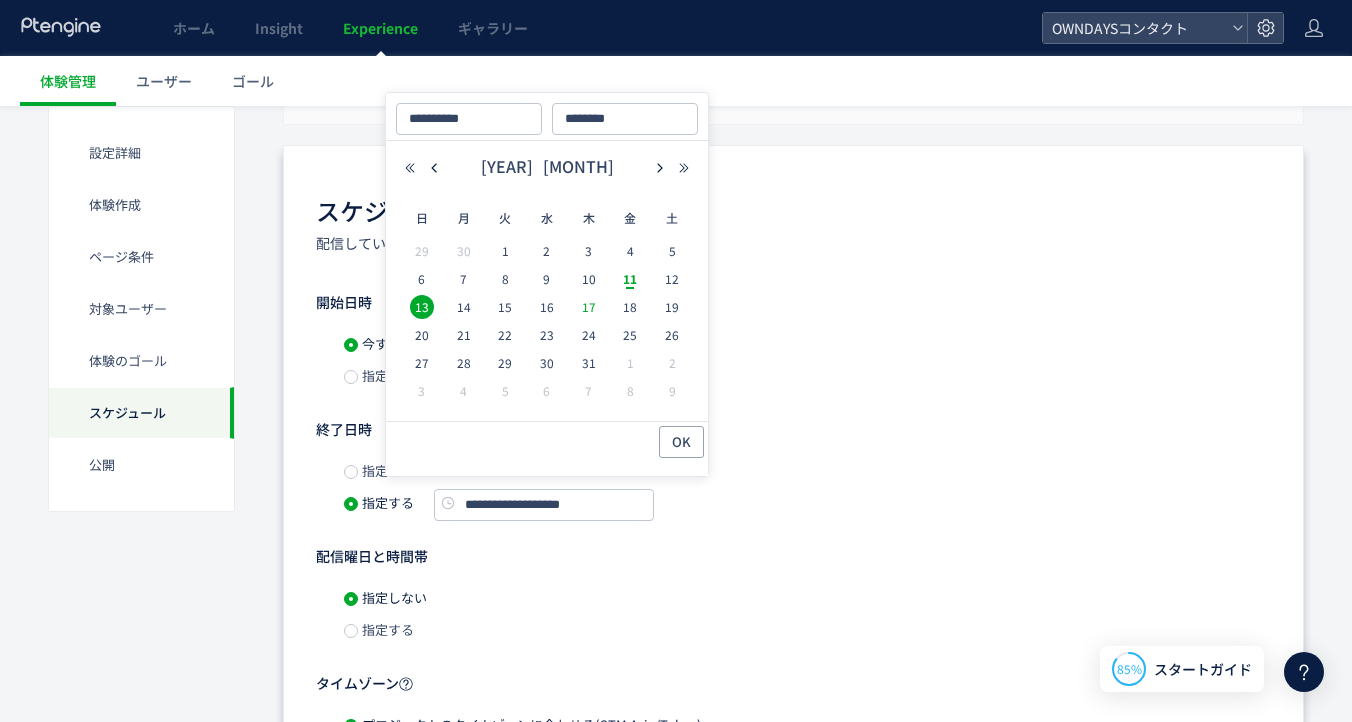 click on "17" at bounding box center (589, 307) 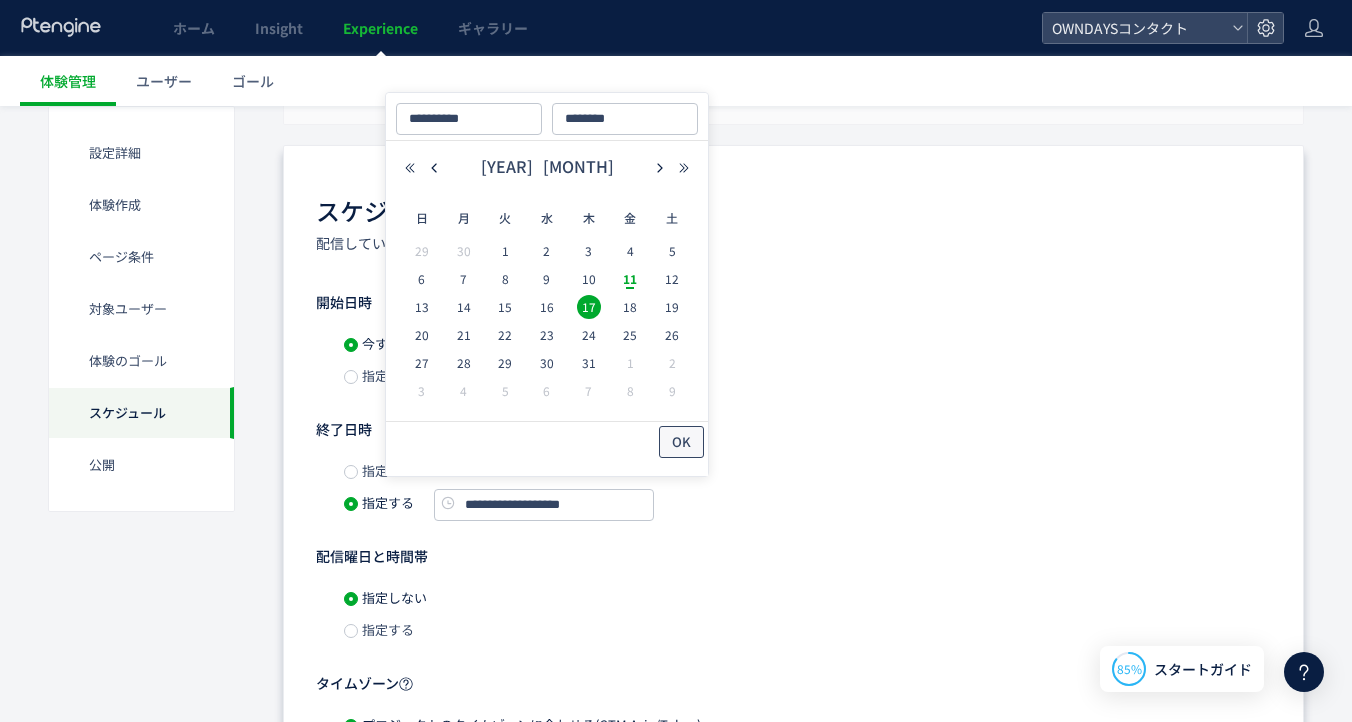 click on "OK" at bounding box center (681, 442) 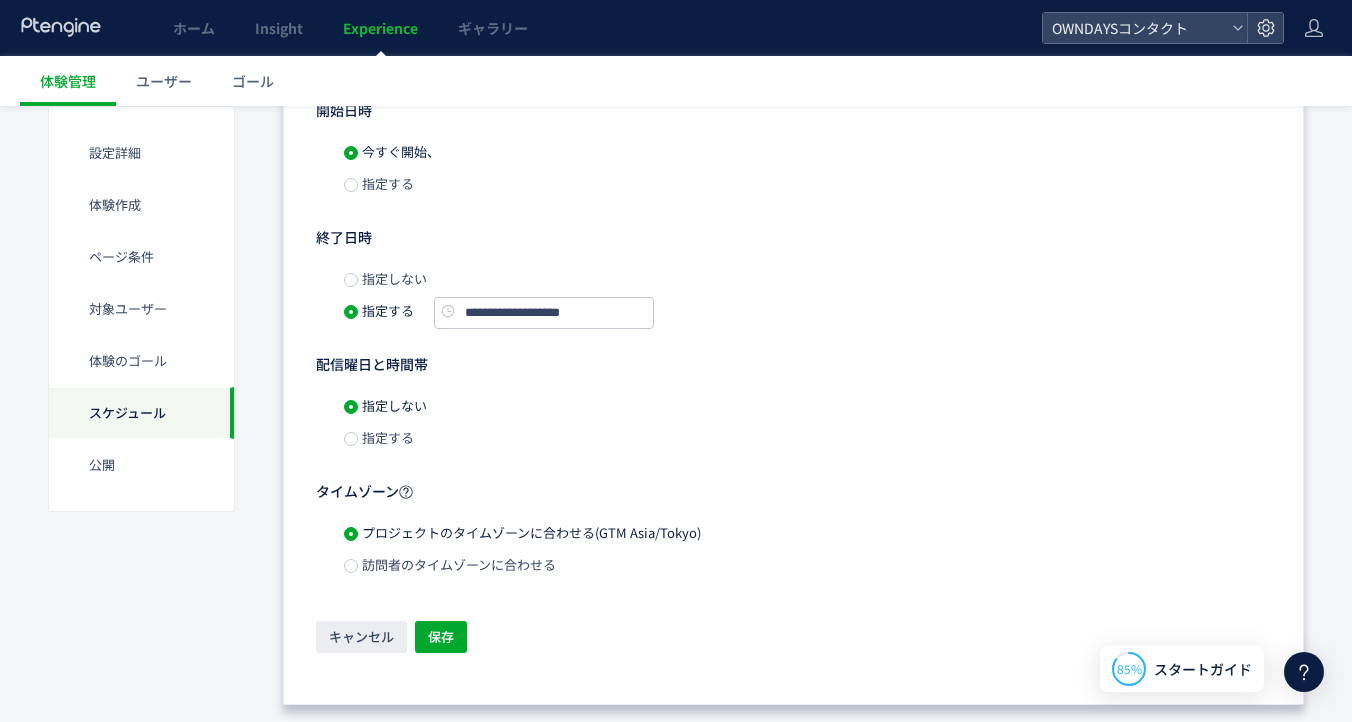 scroll, scrollTop: 1805, scrollLeft: 0, axis: vertical 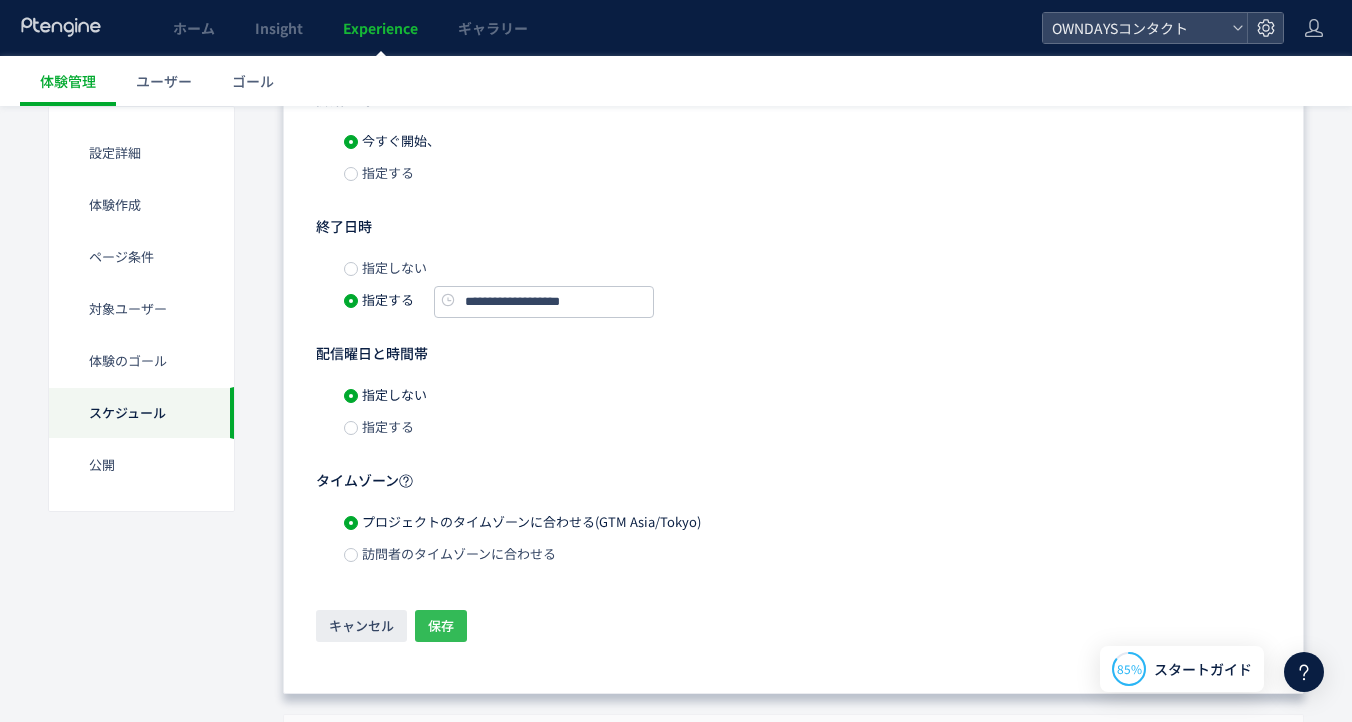 click on "保存" at bounding box center [441, 626] 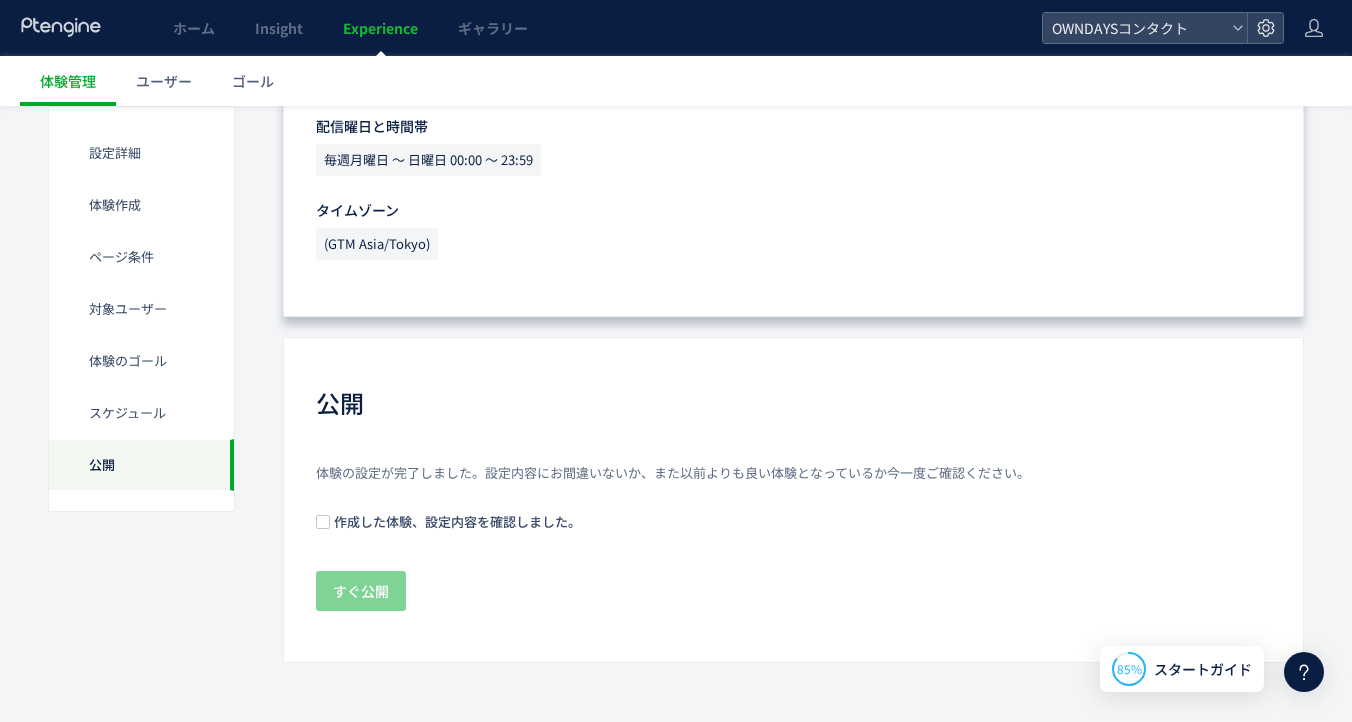 scroll, scrollTop: 1948, scrollLeft: 0, axis: vertical 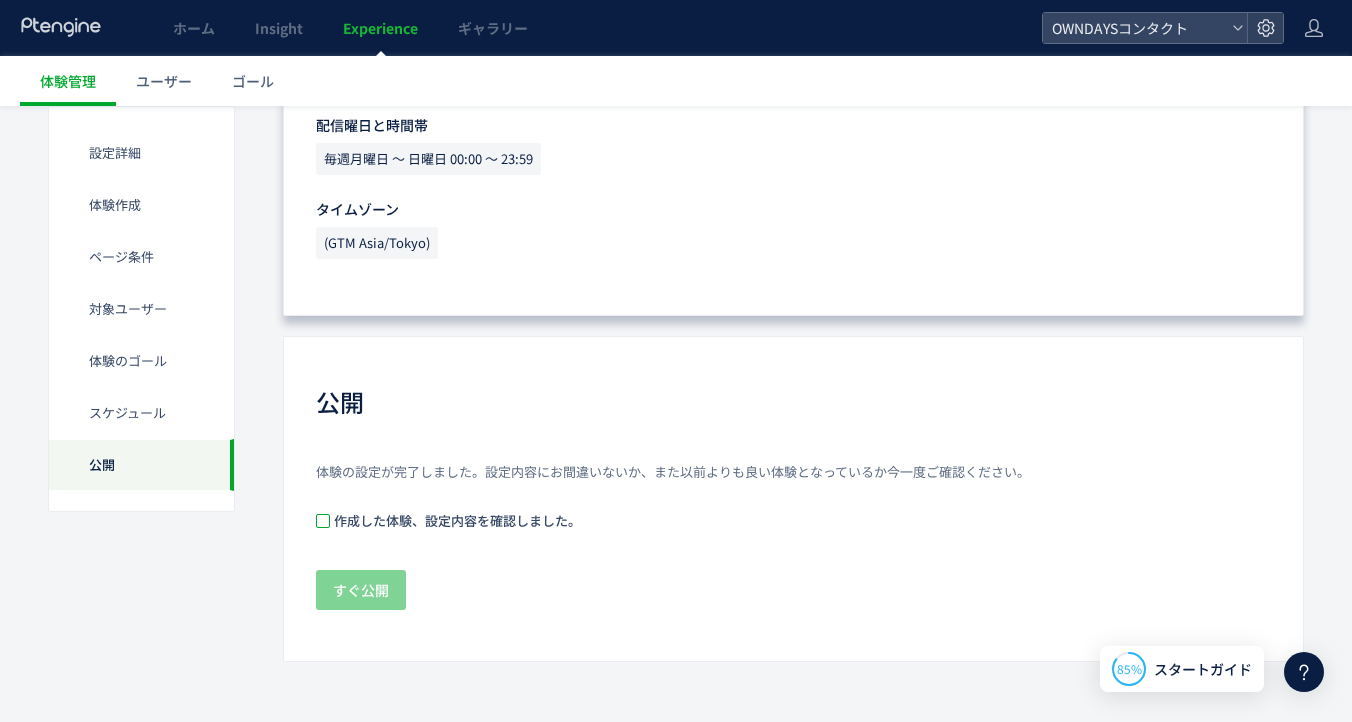 click at bounding box center (323, 521) 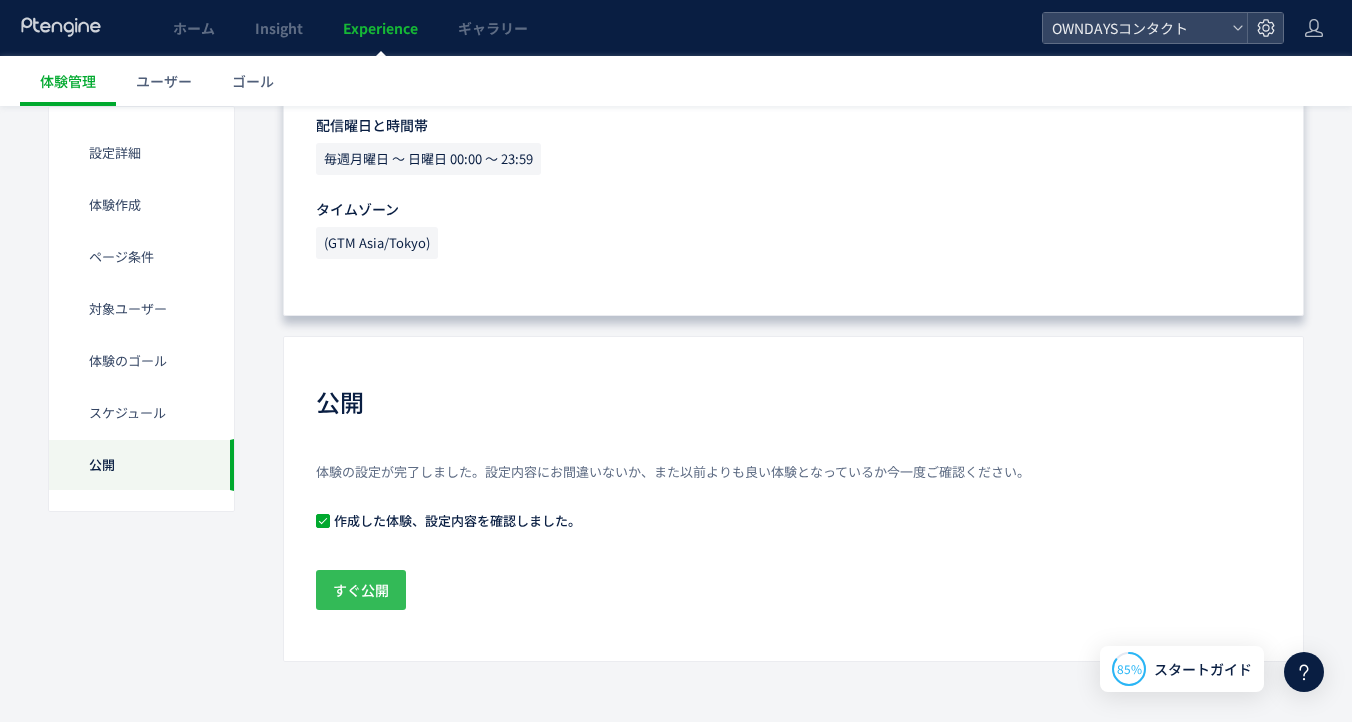 click on "すぐ公開" at bounding box center (361, 590) 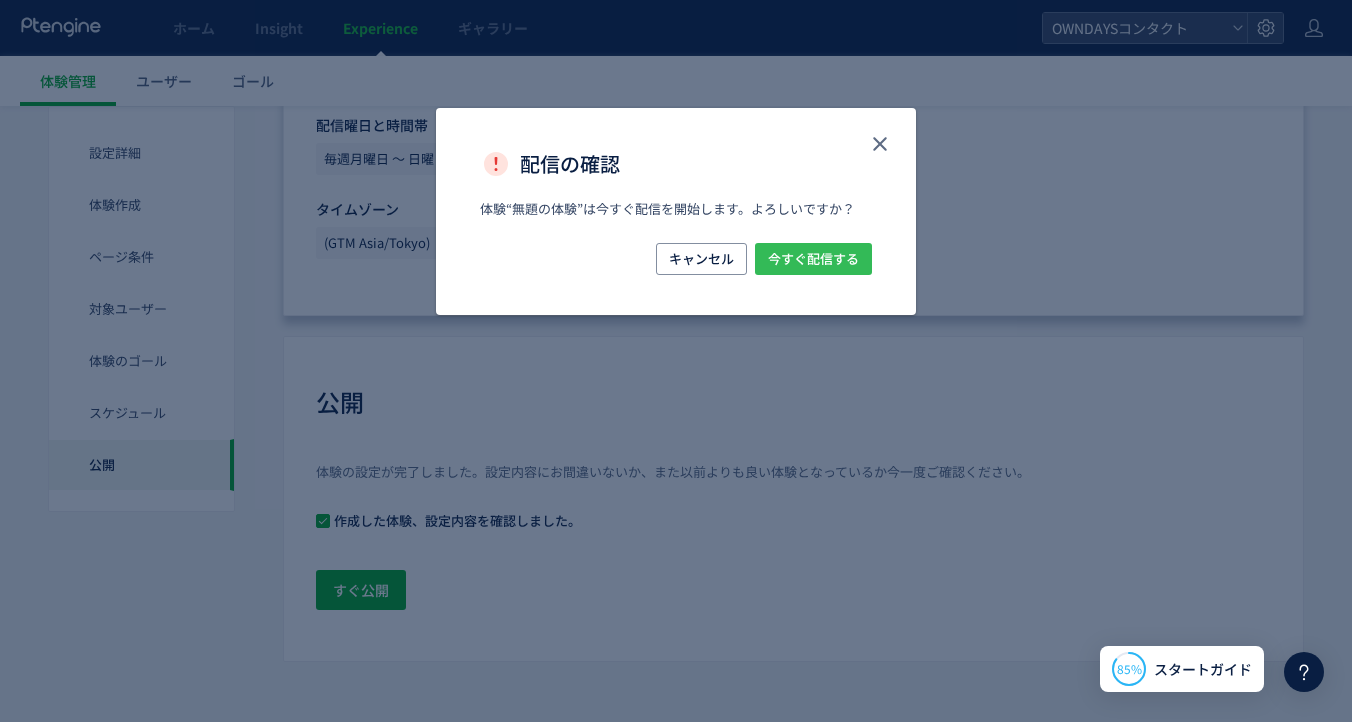 click on "今すぐ配信する" at bounding box center [813, 259] 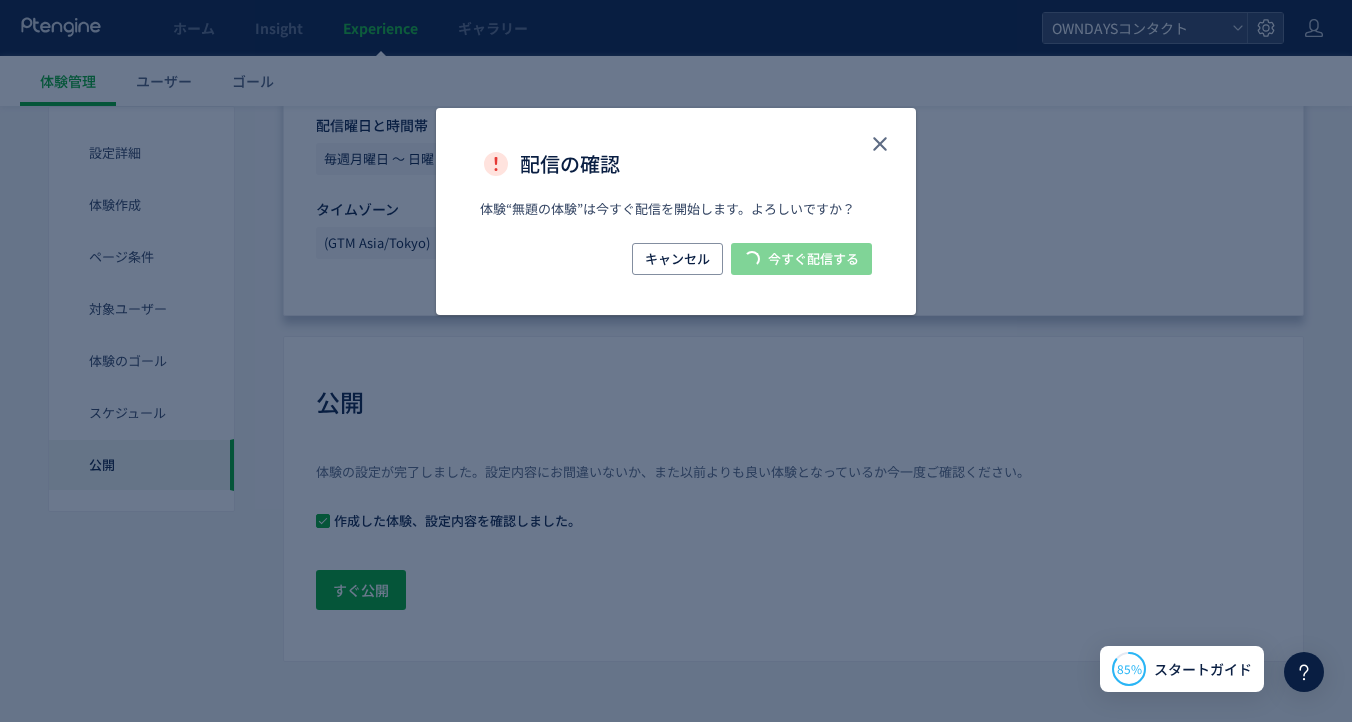 scroll, scrollTop: 0, scrollLeft: 0, axis: both 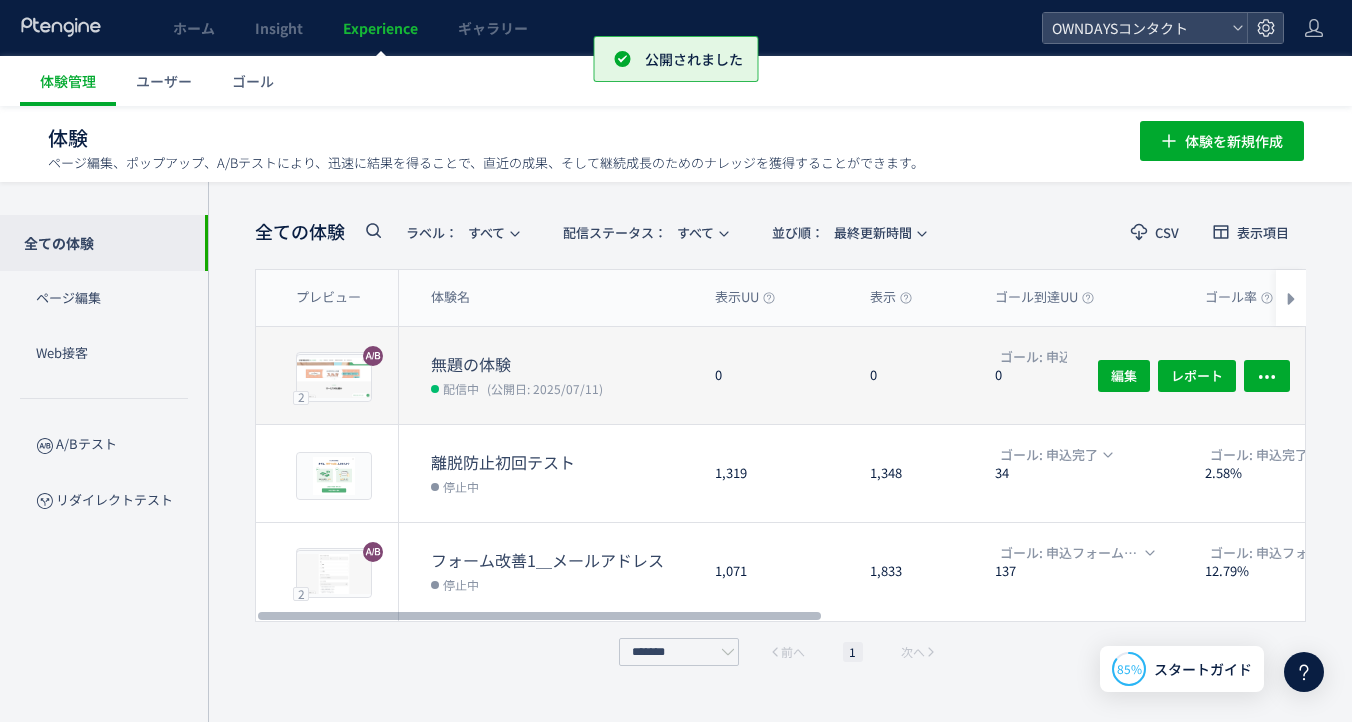 click on "(公開日: 2025/07/11)" at bounding box center (545, 388) 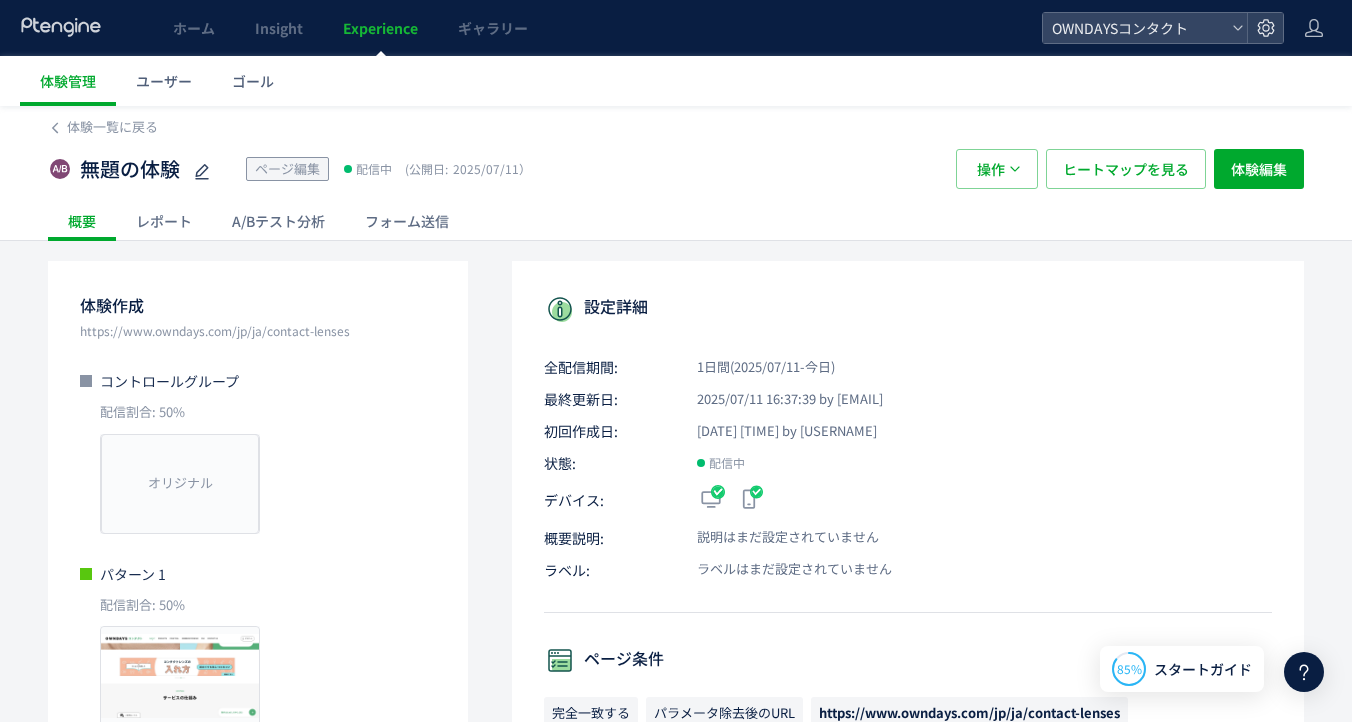 scroll, scrollTop: 3, scrollLeft: 0, axis: vertical 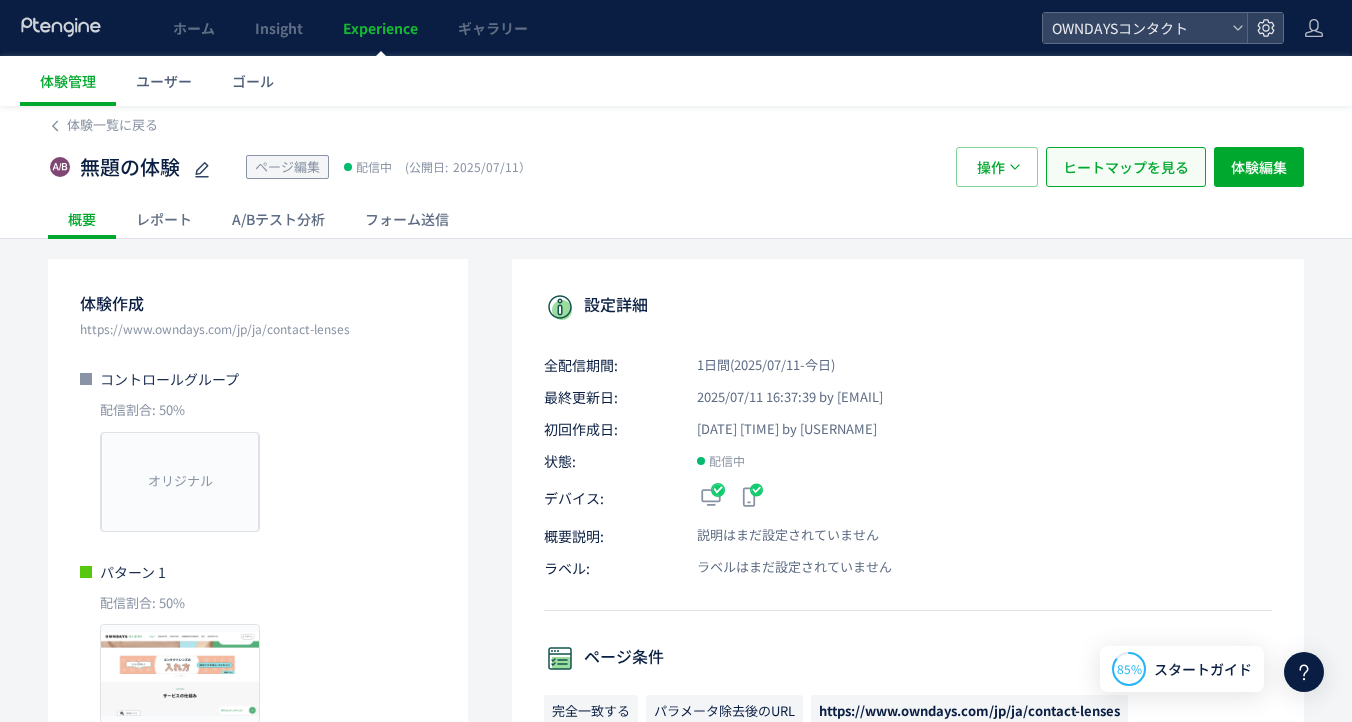 click on "ヒートマップを見る" at bounding box center (1126, 167) 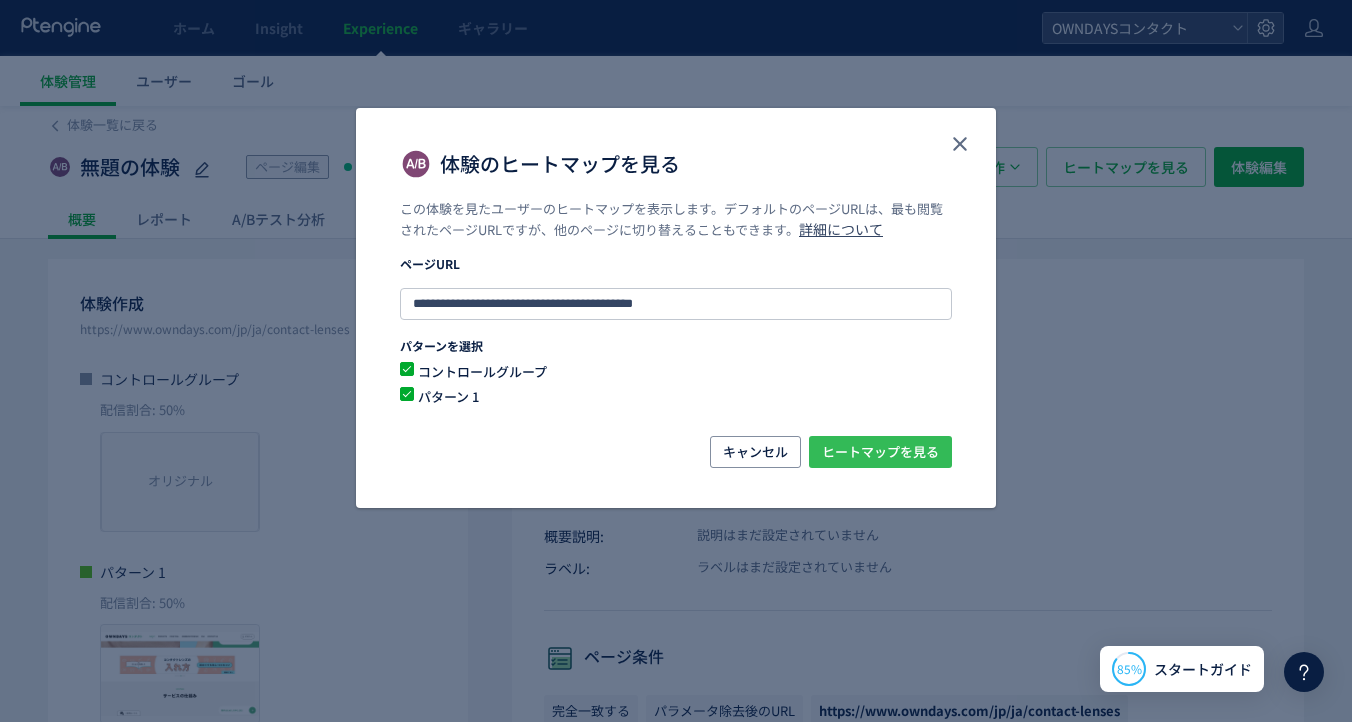 click on "ヒートマップを見る" at bounding box center (880, 452) 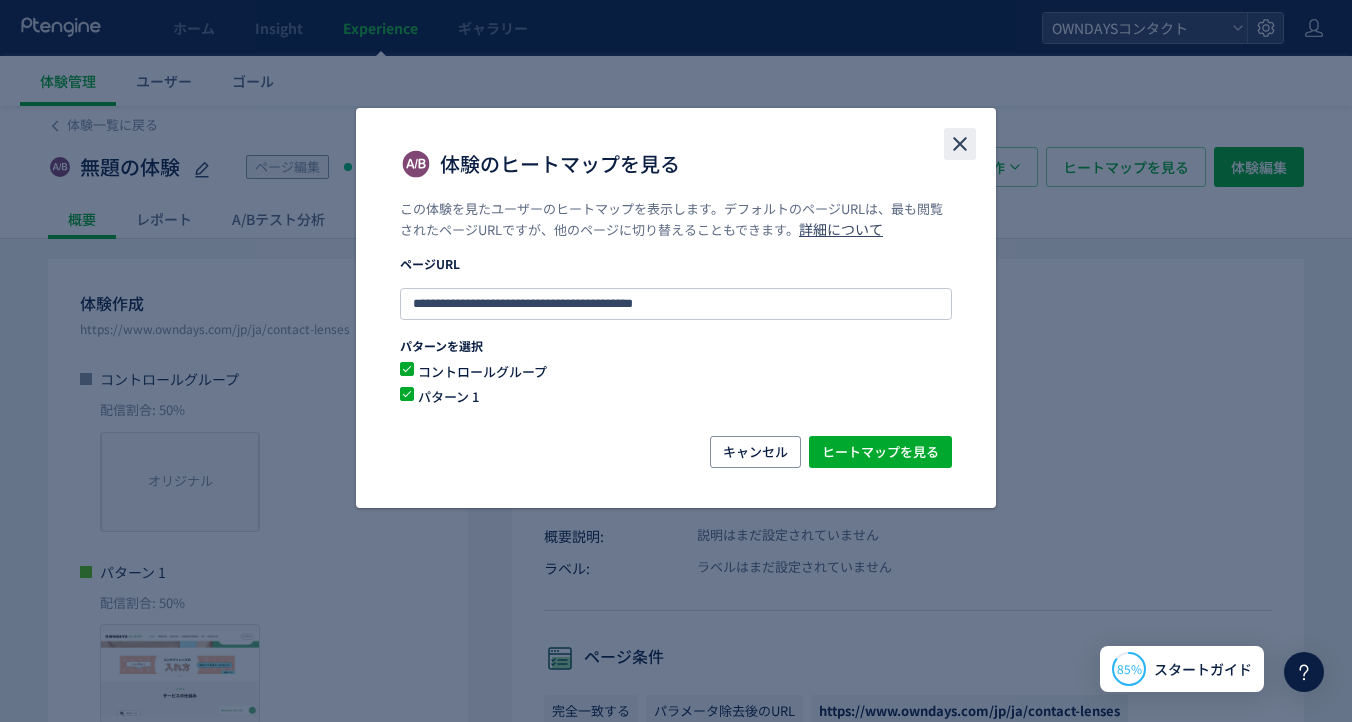 click 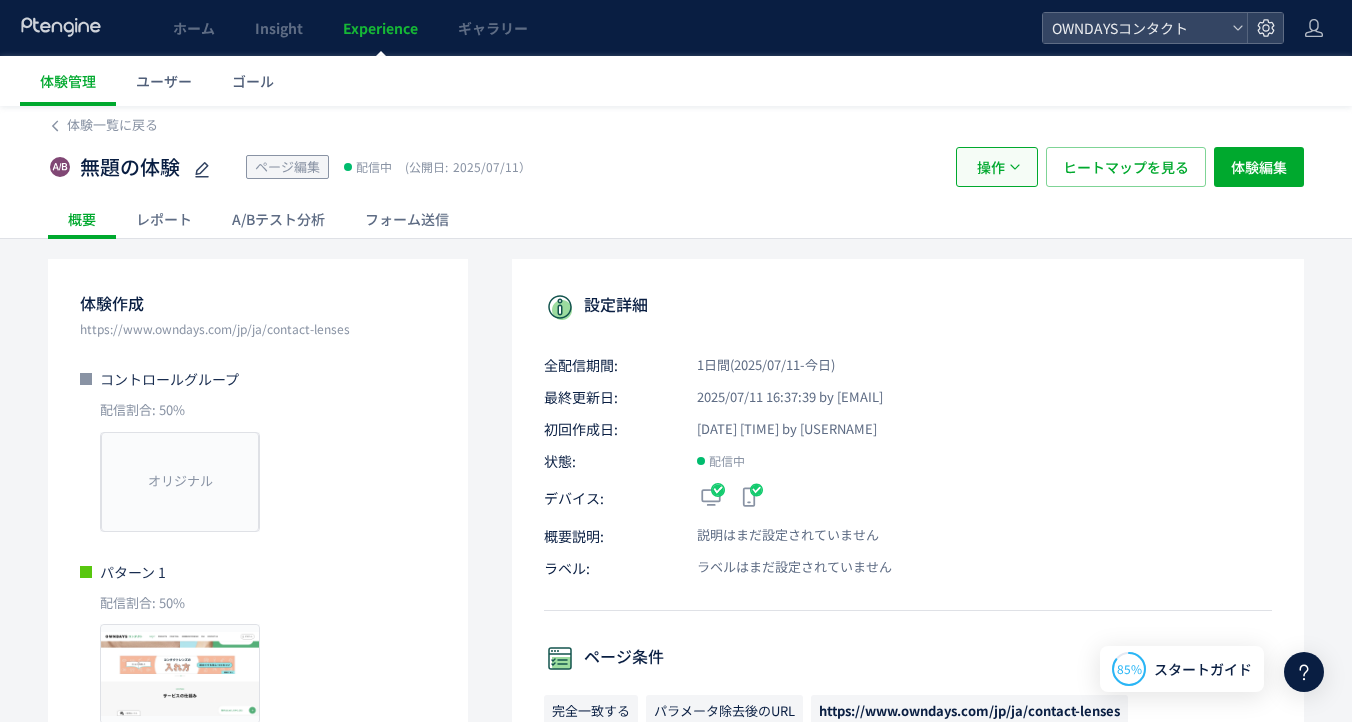 click on "操作" at bounding box center [991, 167] 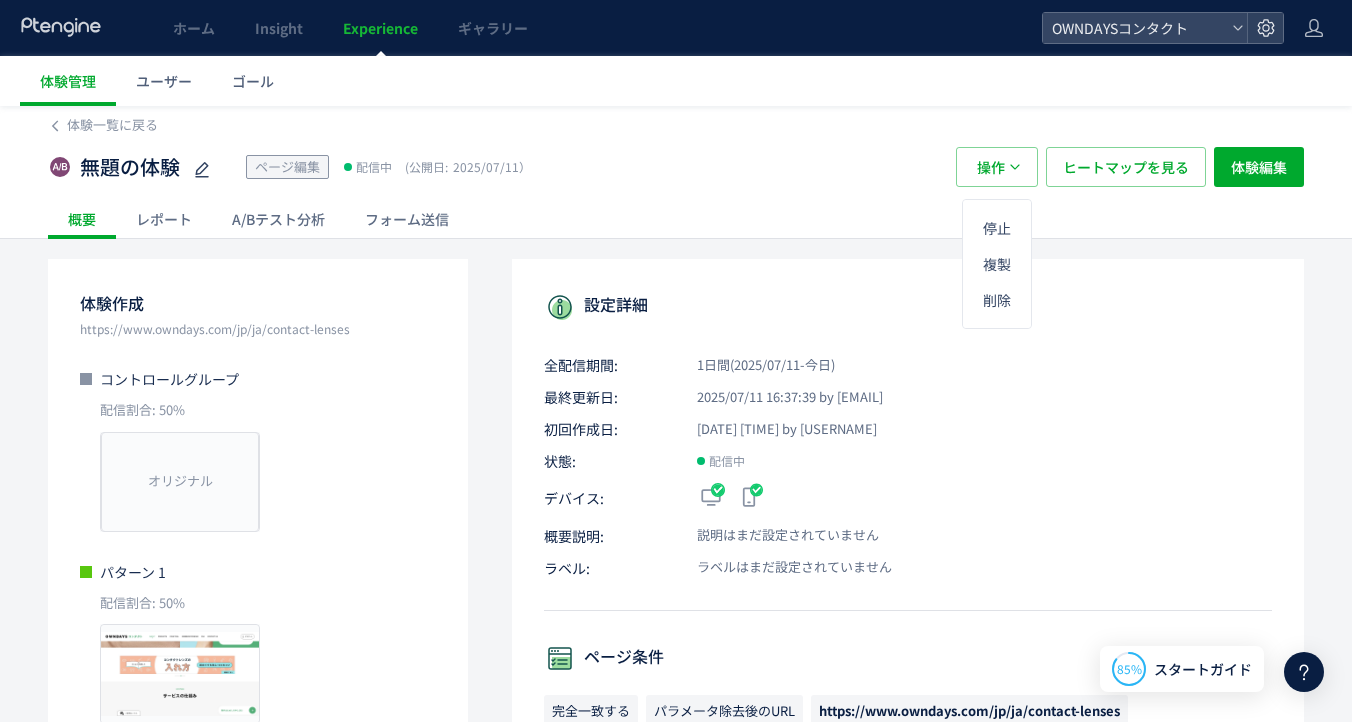 click on "無題の体験 ページ編集 配信中 (公開日:  2025/07/11）  操作 ヒートマップを見る 体験編集" at bounding box center [676, 167] 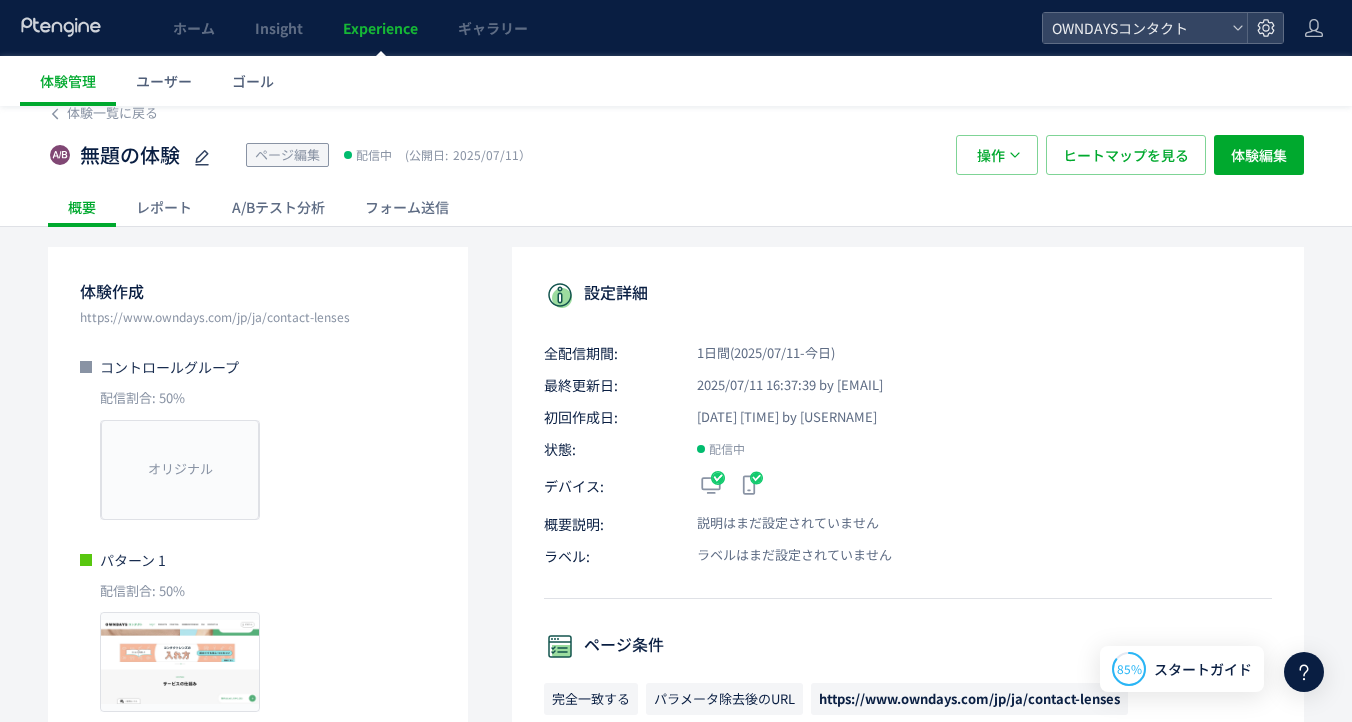 scroll, scrollTop: 13, scrollLeft: 0, axis: vertical 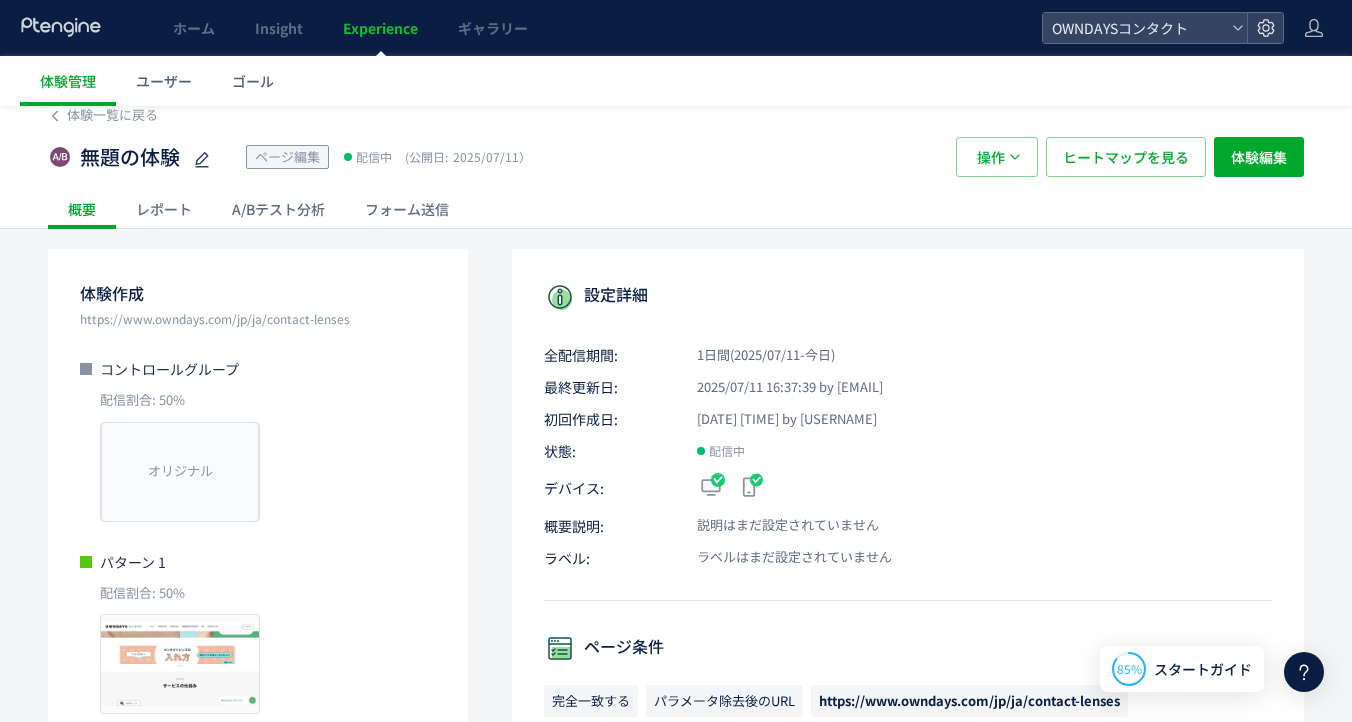 click on "レポート" 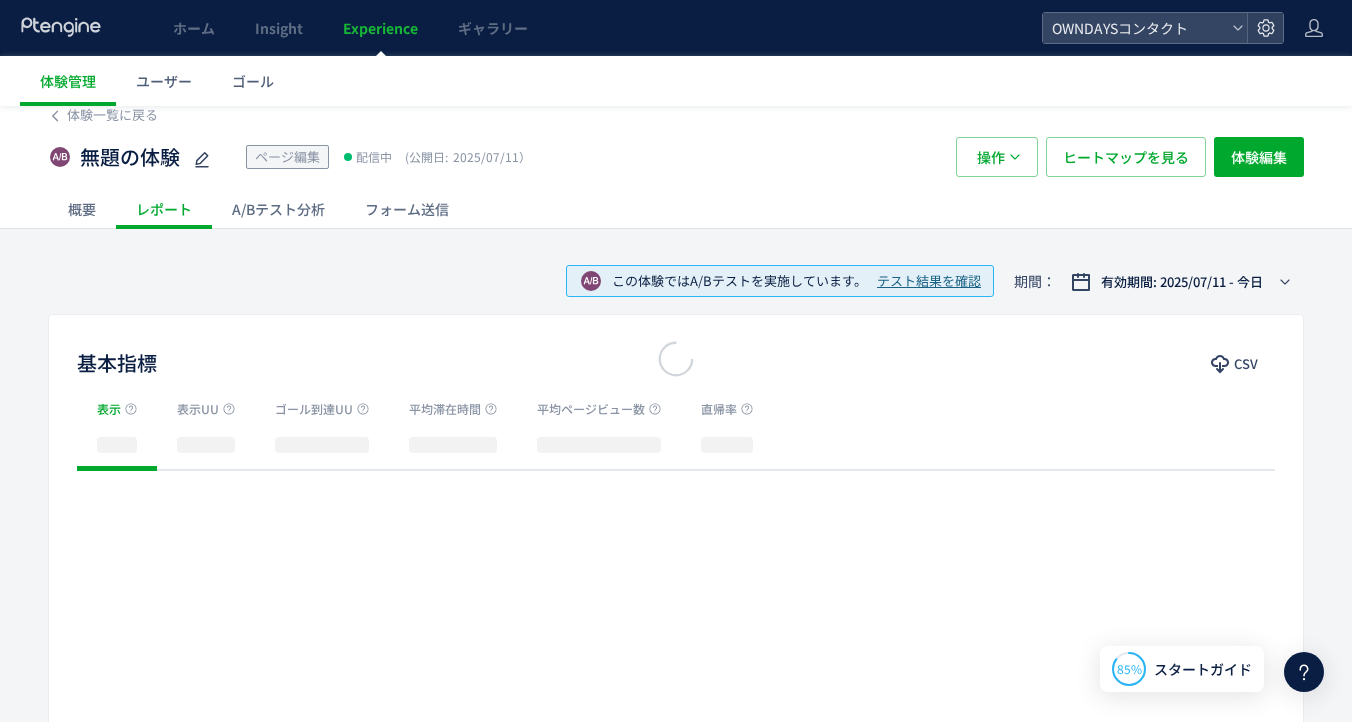 scroll, scrollTop: 0, scrollLeft: 0, axis: both 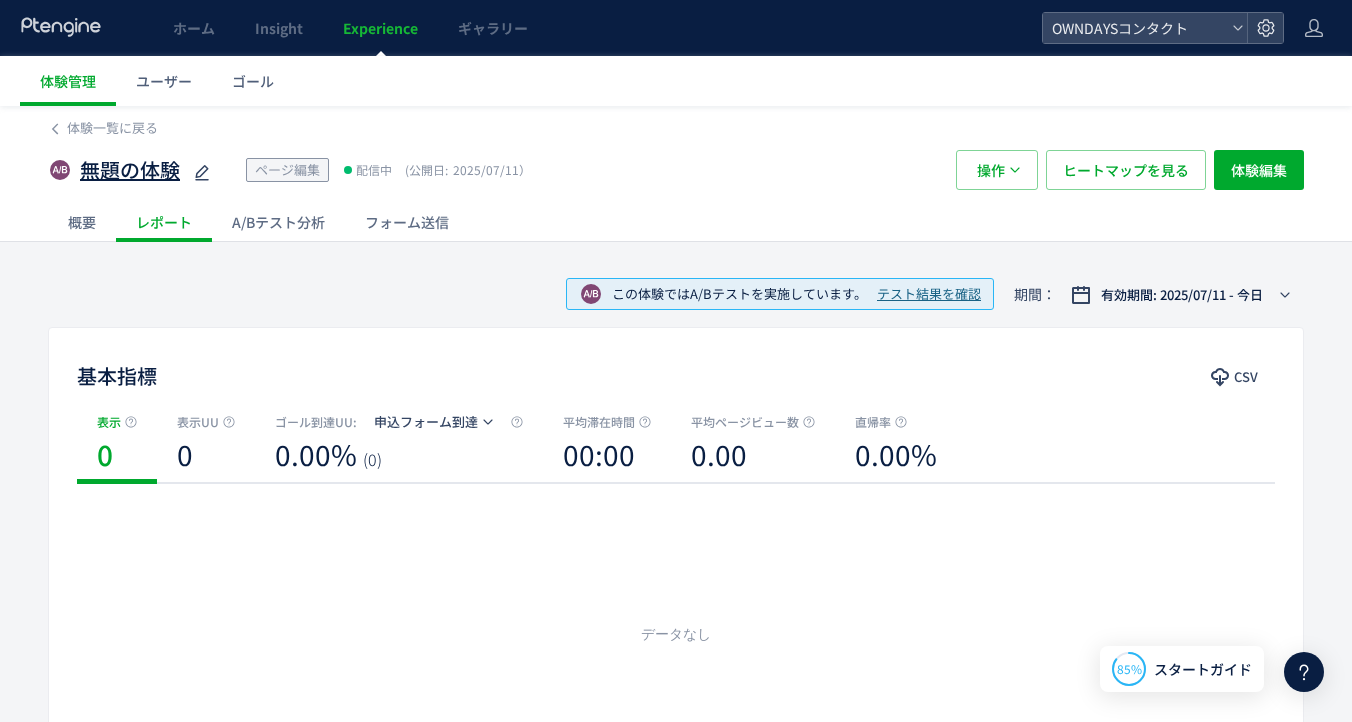 click on "無題の体験" at bounding box center [130, 170] 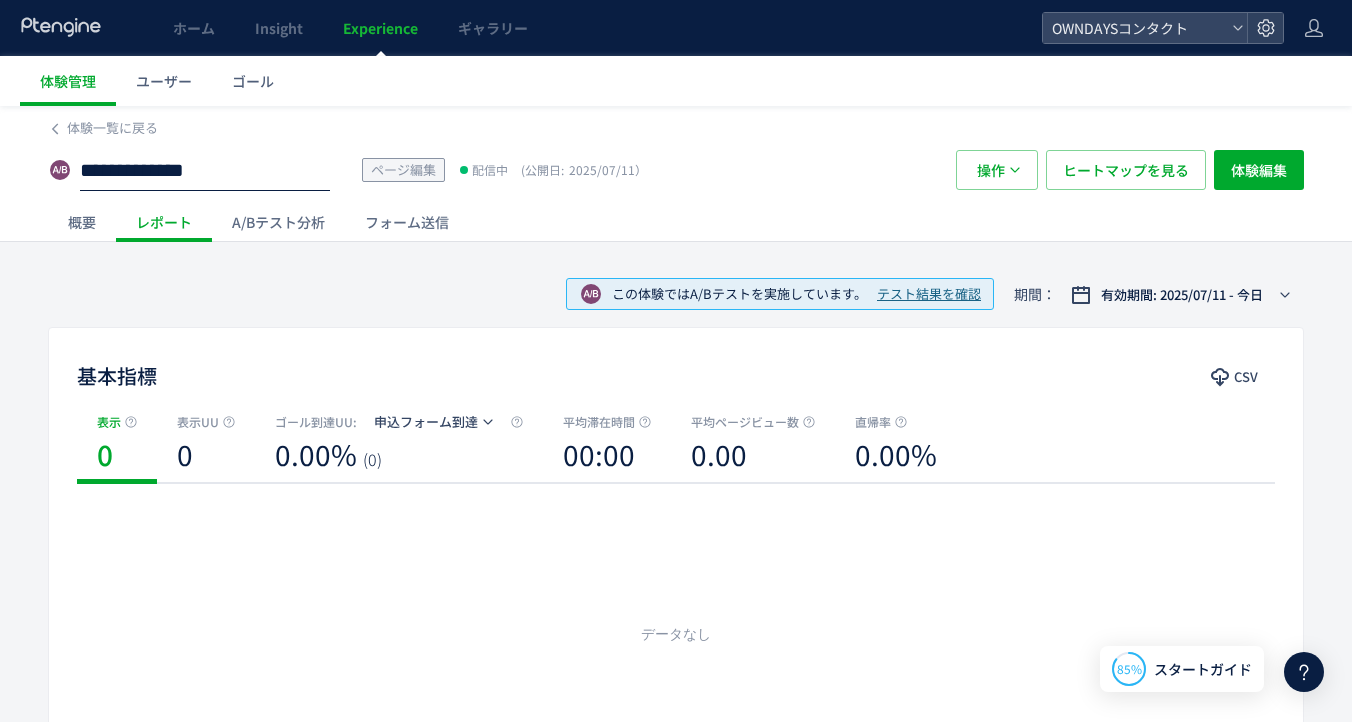 type on "**********" 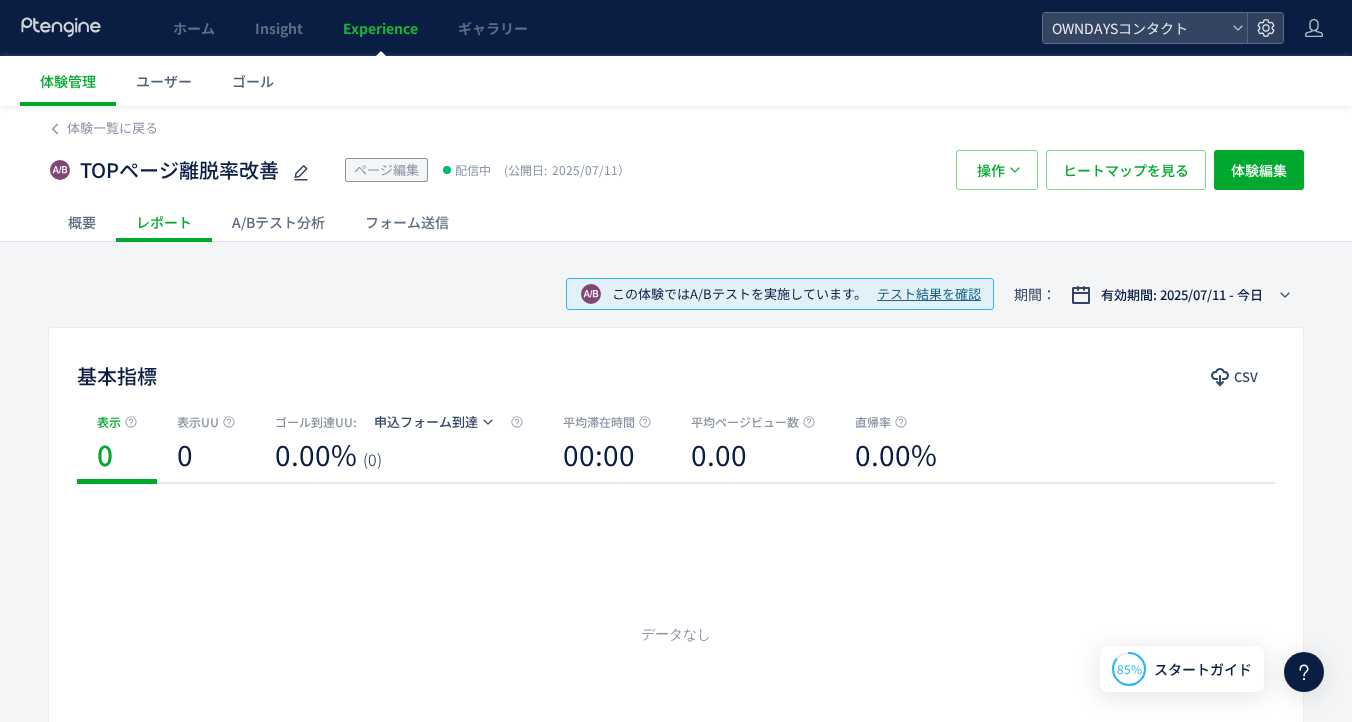 click on "この体験ではA/Bテストを実施しています。  テスト結果を確認 期間： 有効期間: 2025/07/11 - 今日" at bounding box center [676, 294] 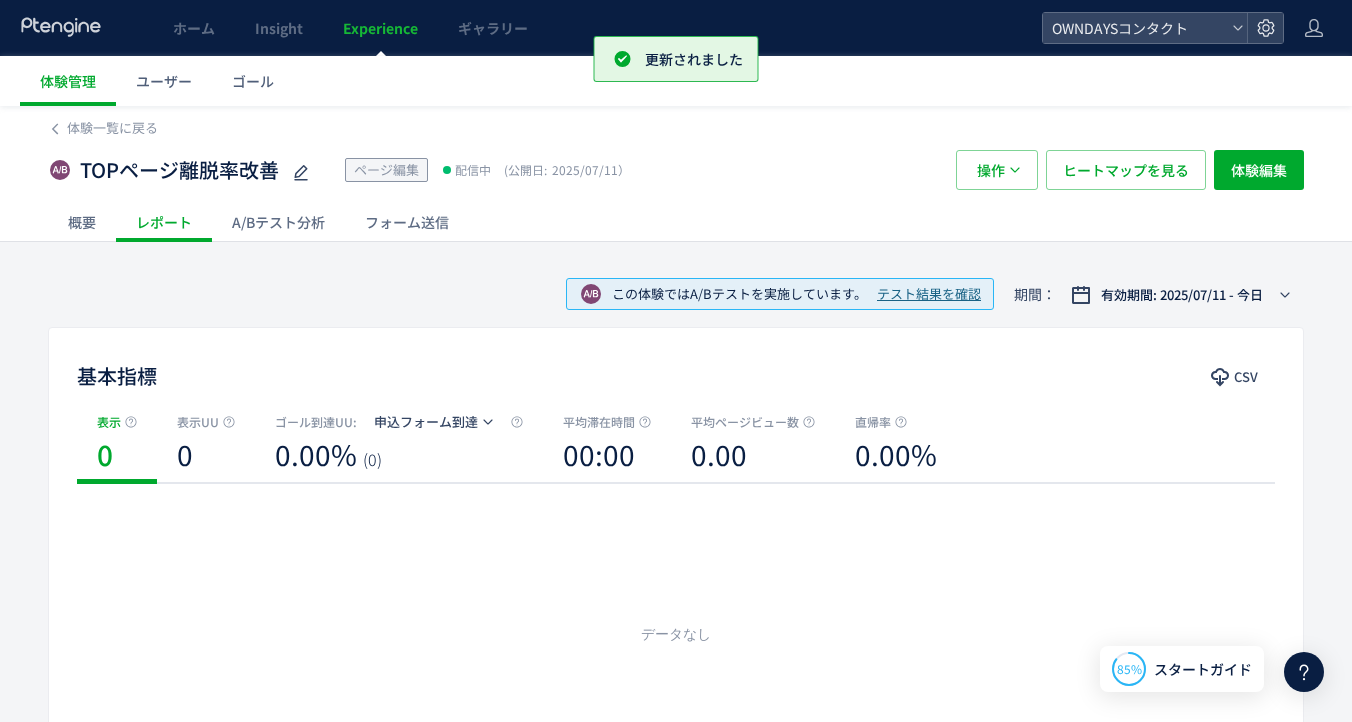 click on "概要" 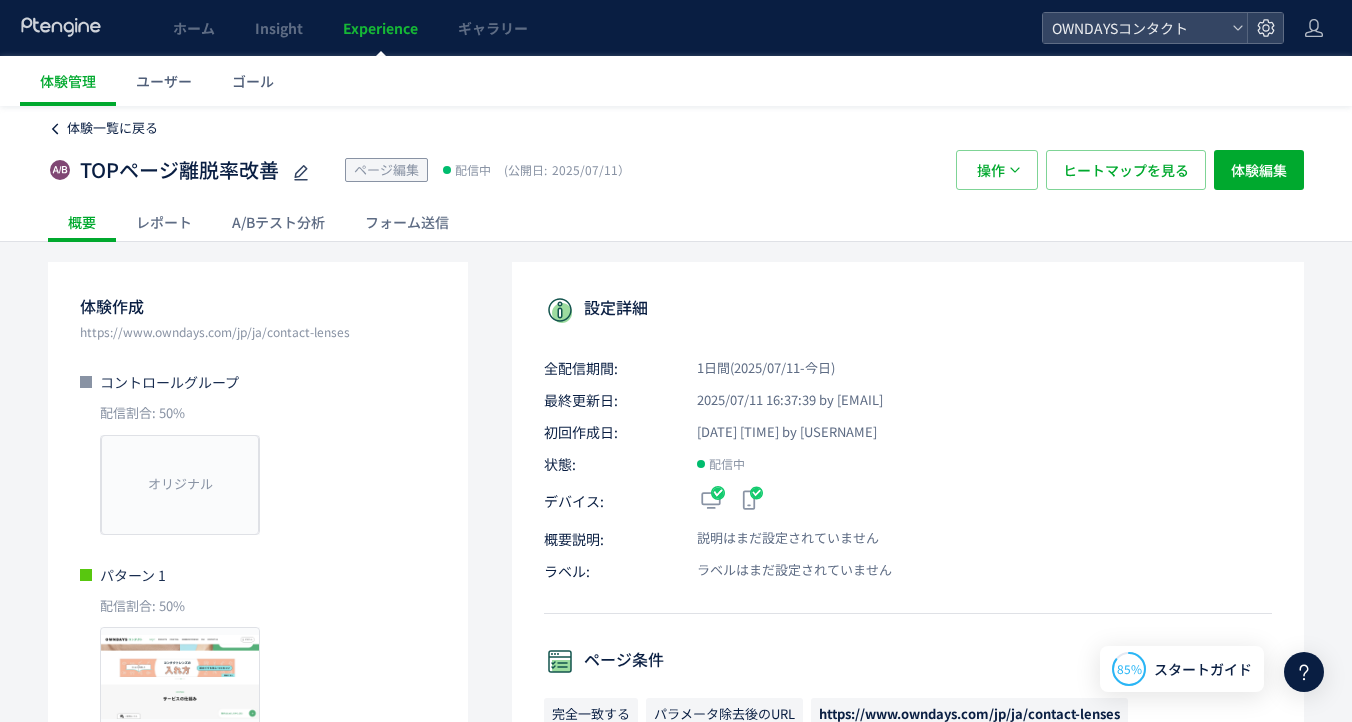 click on "体験一覧に戻る" 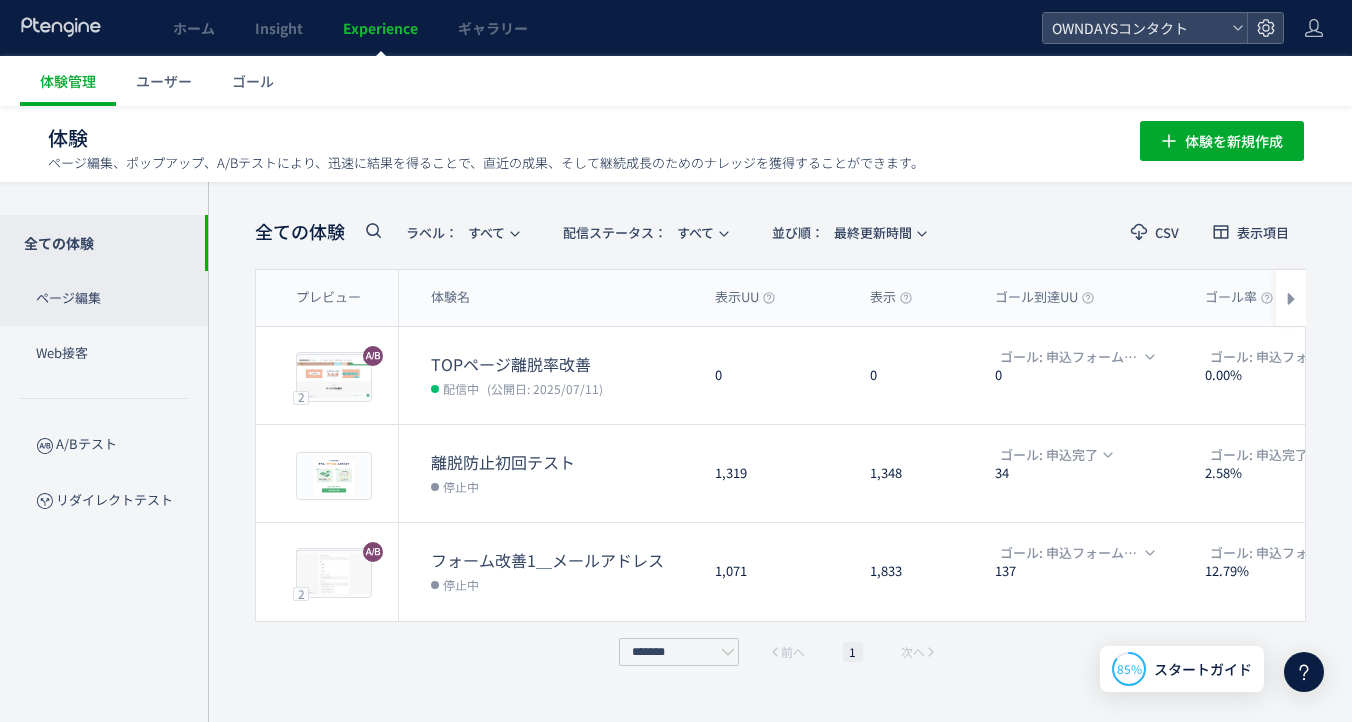 click on "ページ編集" at bounding box center (104, 298) 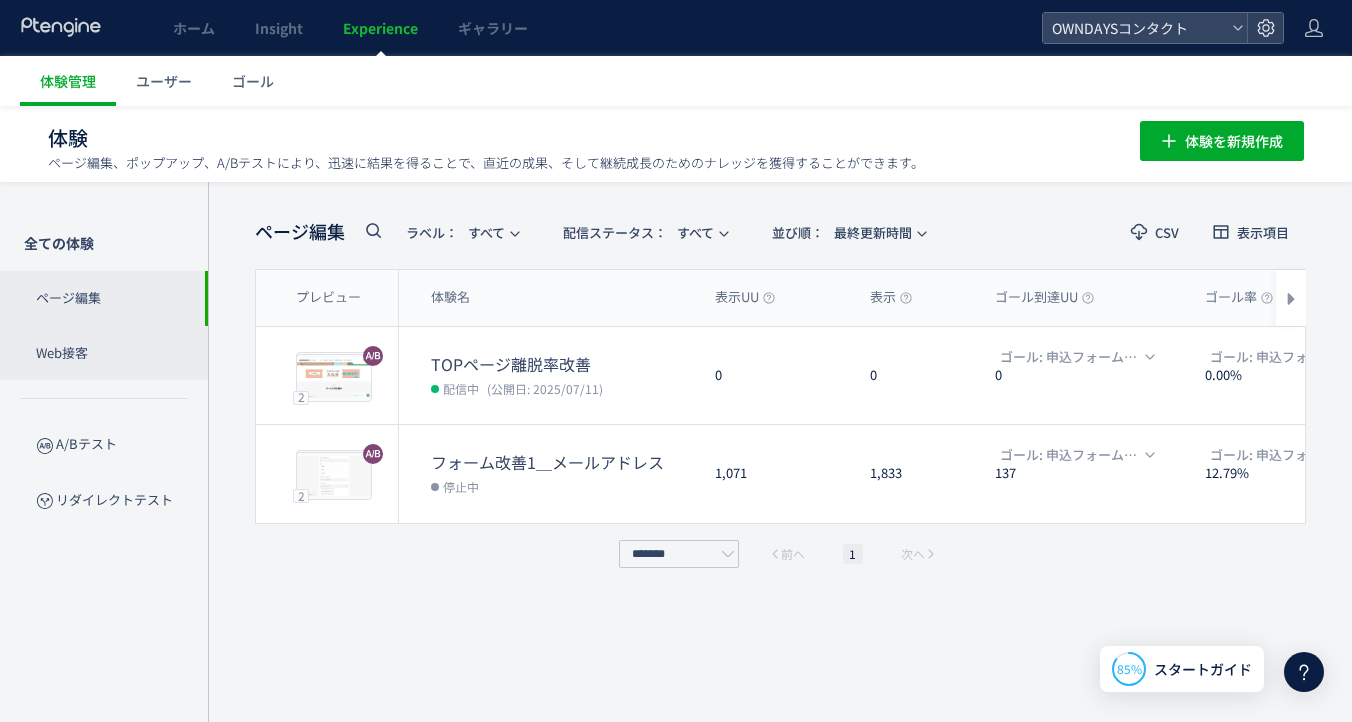 click on "Web接客" at bounding box center (104, 353) 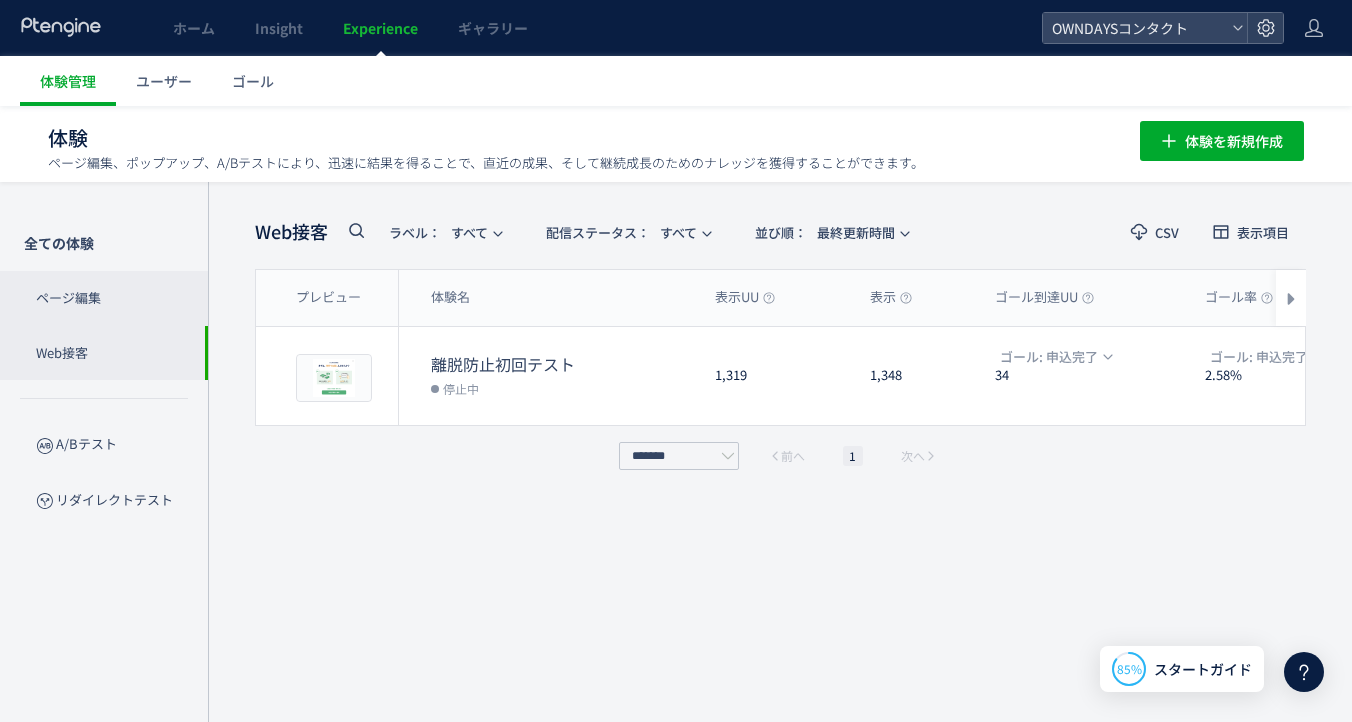 click on "ページ編集" at bounding box center (104, 298) 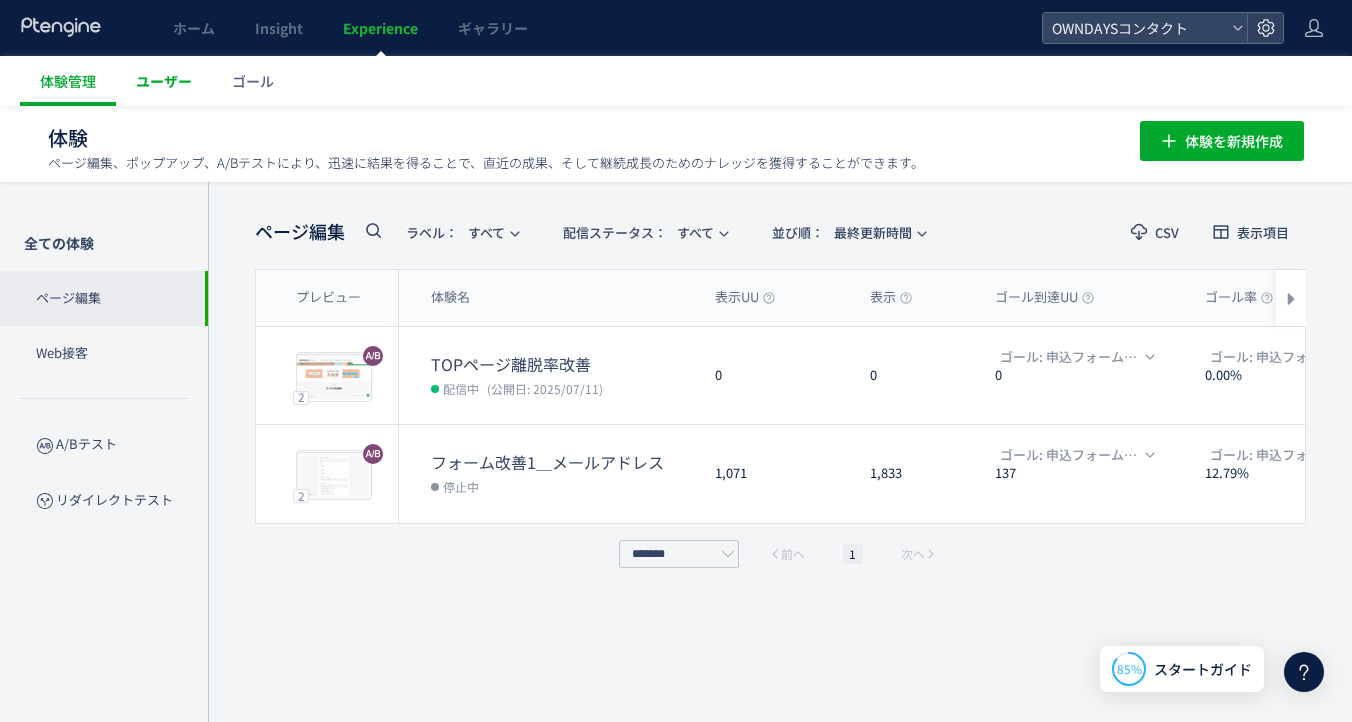 click on "ユーザー" at bounding box center [164, 81] 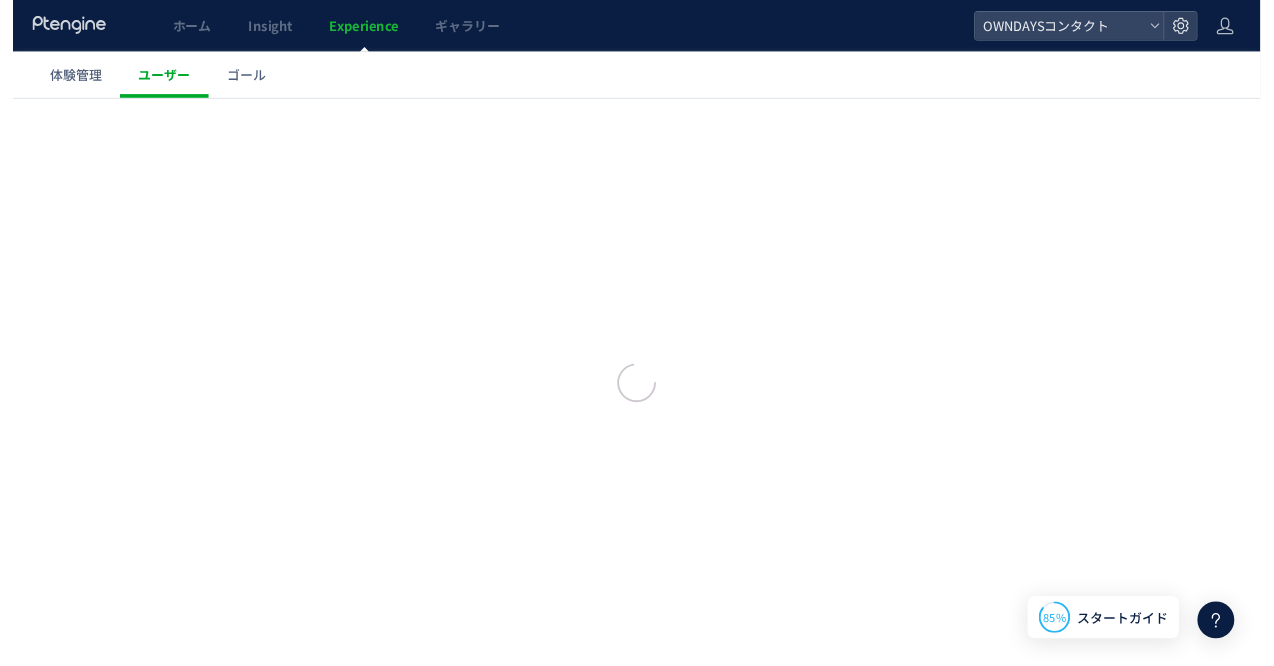 scroll, scrollTop: 0, scrollLeft: 0, axis: both 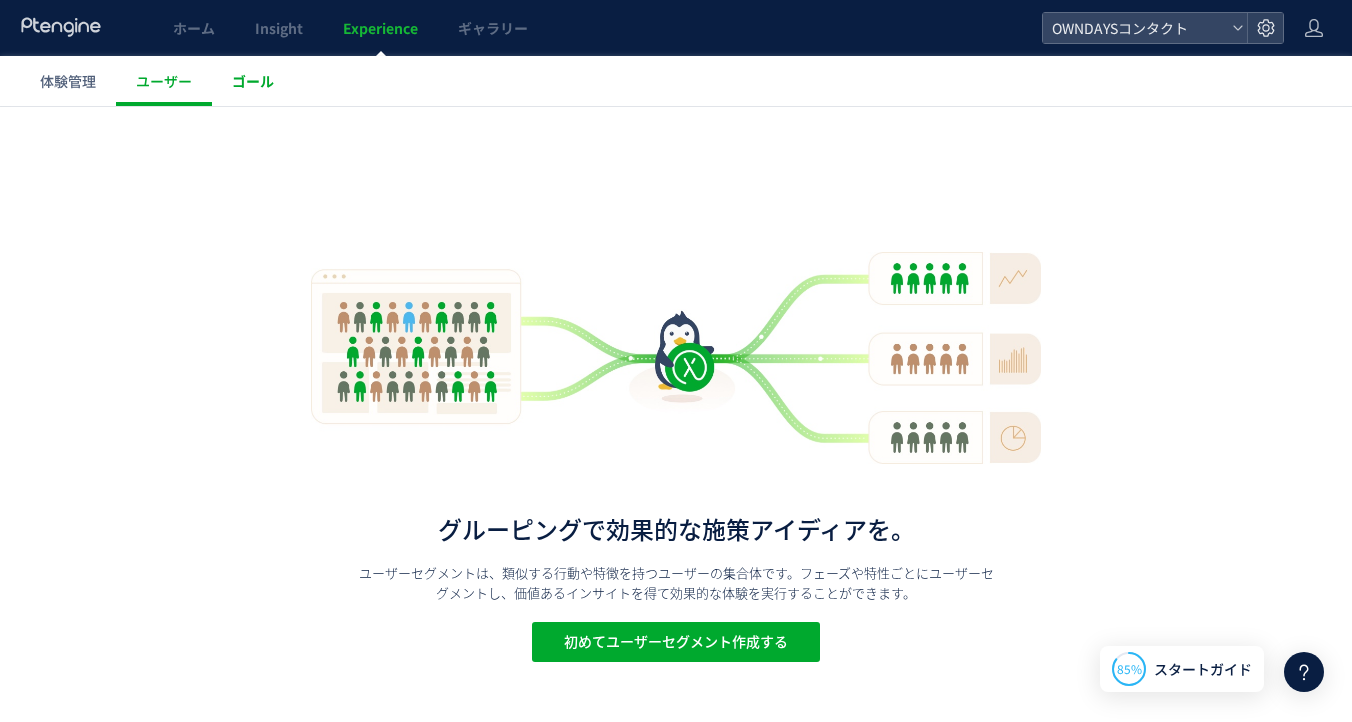 click on "ゴール" at bounding box center (253, 81) 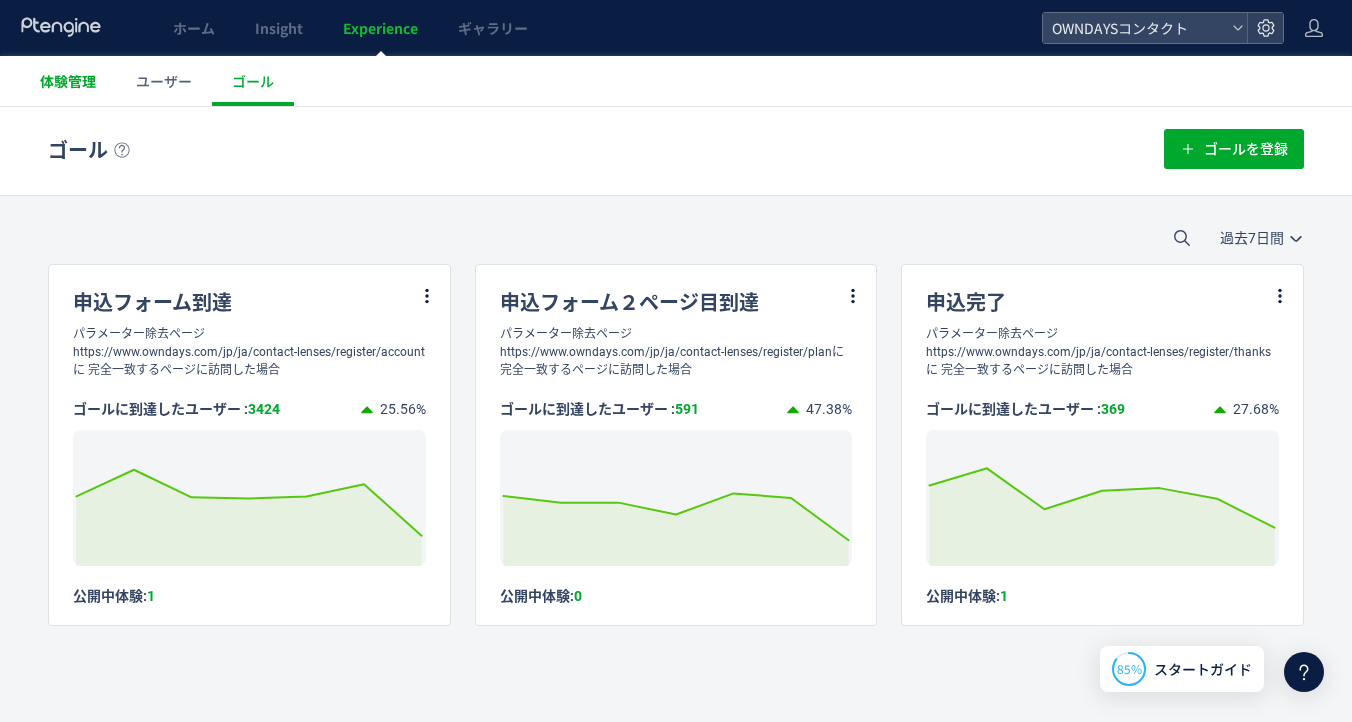 click on "体験管理" at bounding box center [68, 81] 